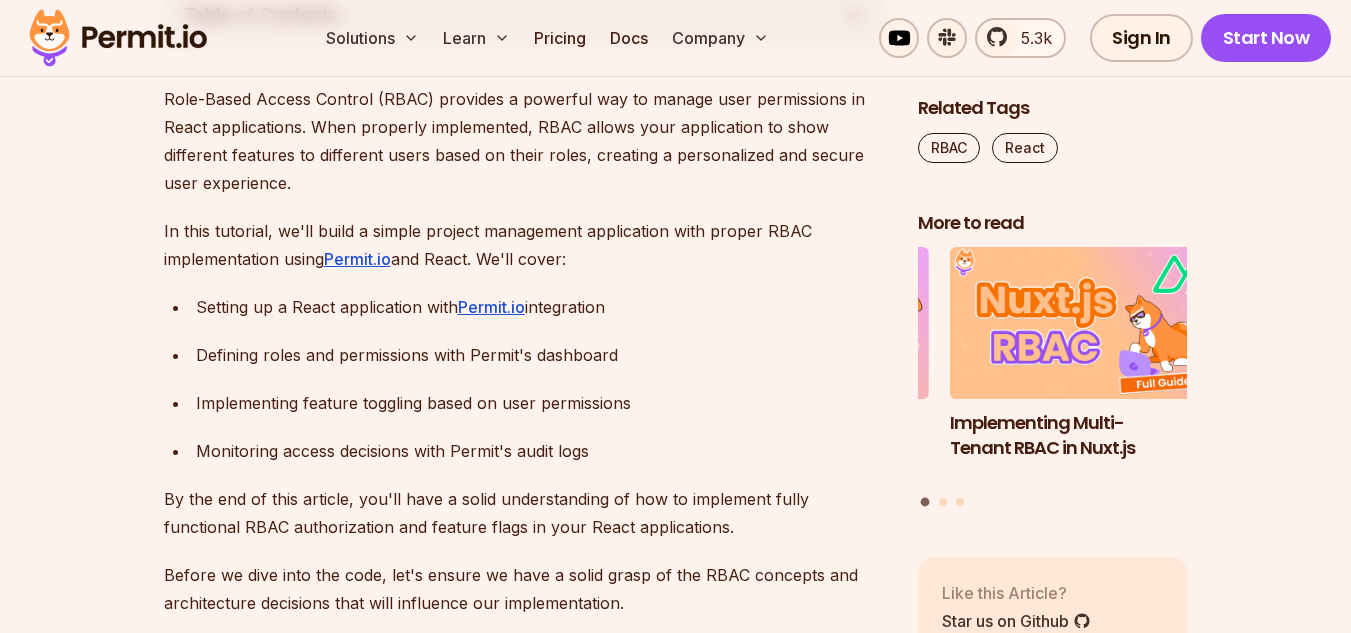 scroll, scrollTop: 1300, scrollLeft: 0, axis: vertical 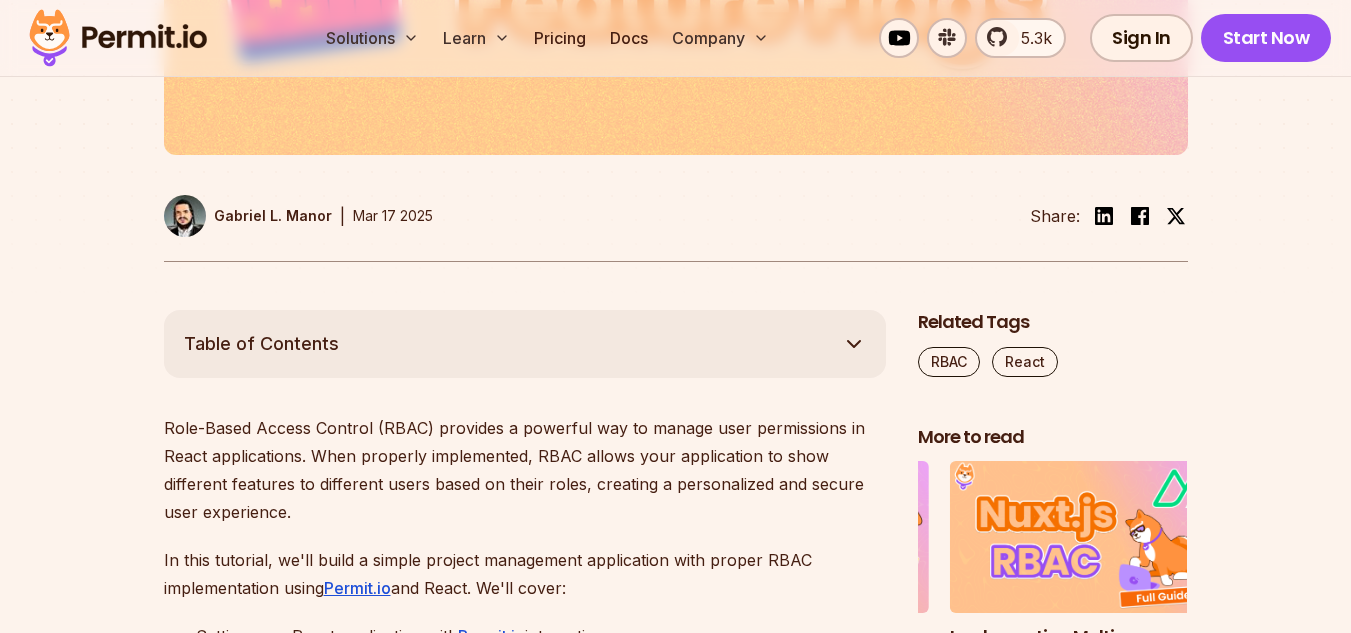 click 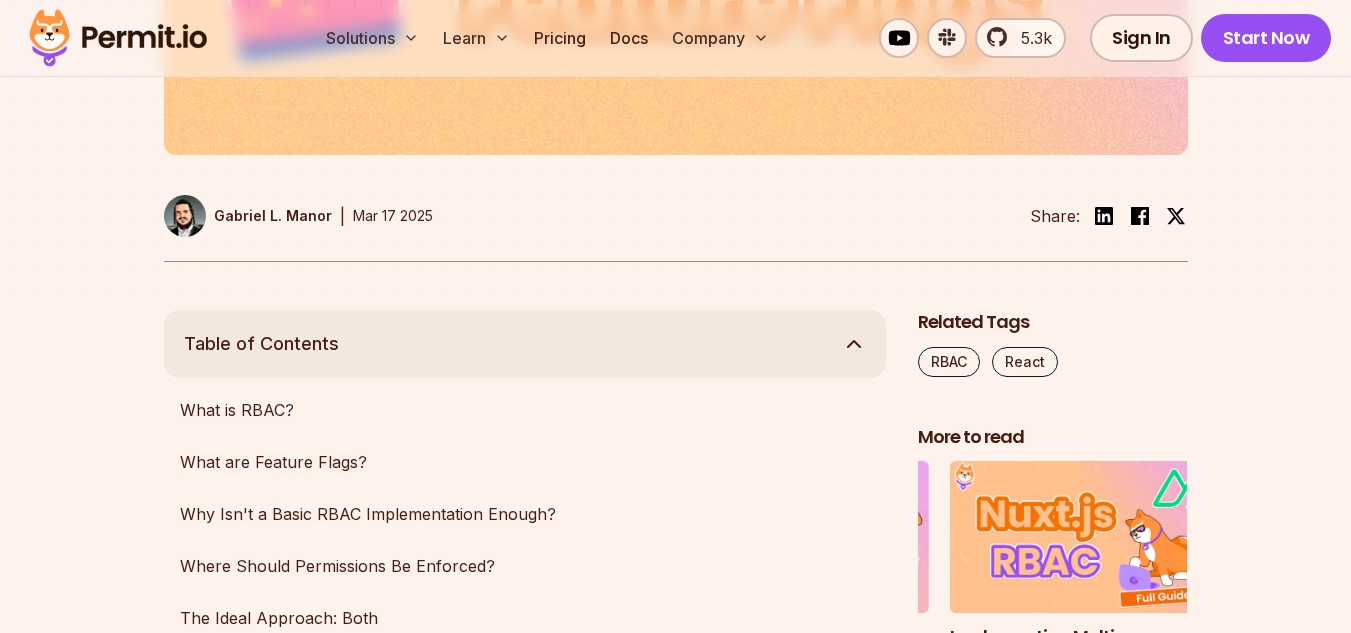 click 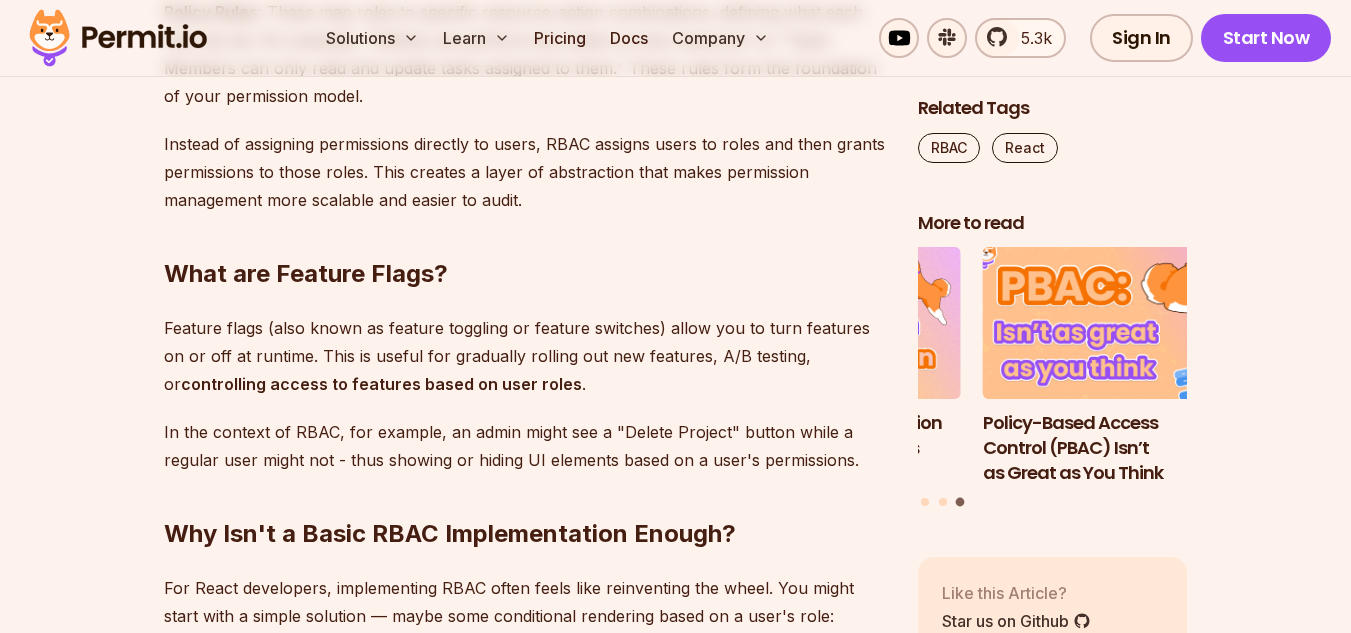 scroll, scrollTop: 2300, scrollLeft: 0, axis: vertical 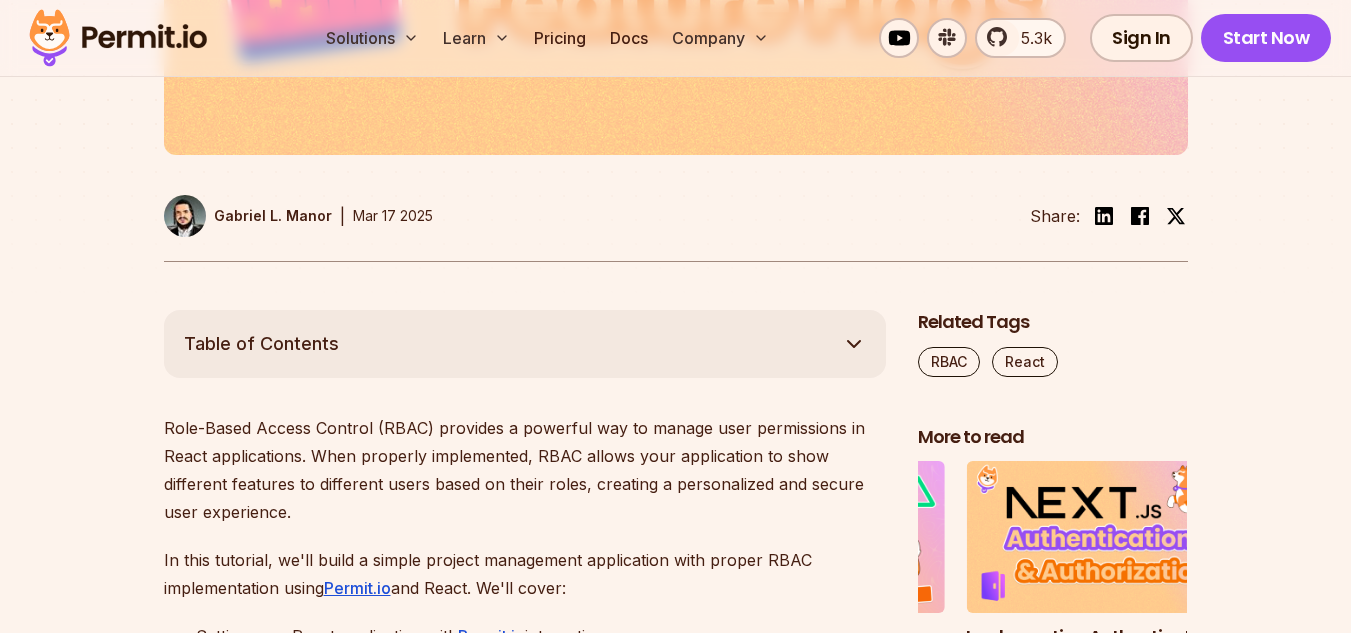 click on "Table of Contents" at bounding box center [525, 344] 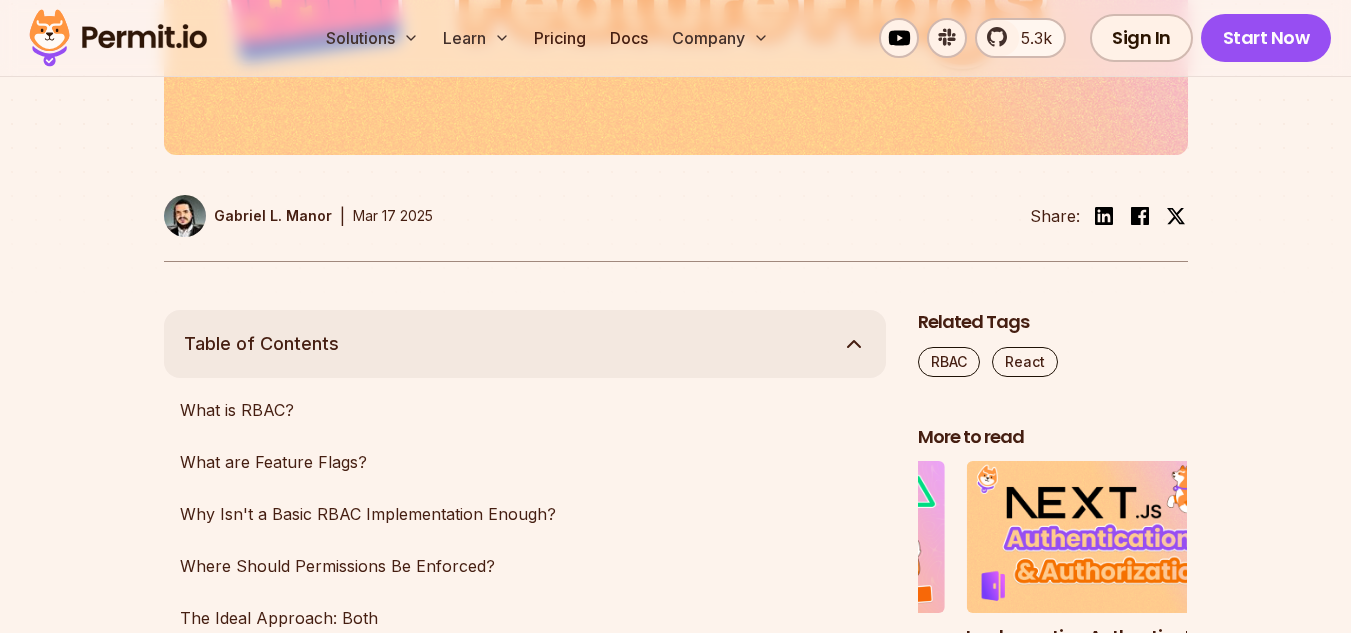 click on "Table of Contents" at bounding box center (525, 344) 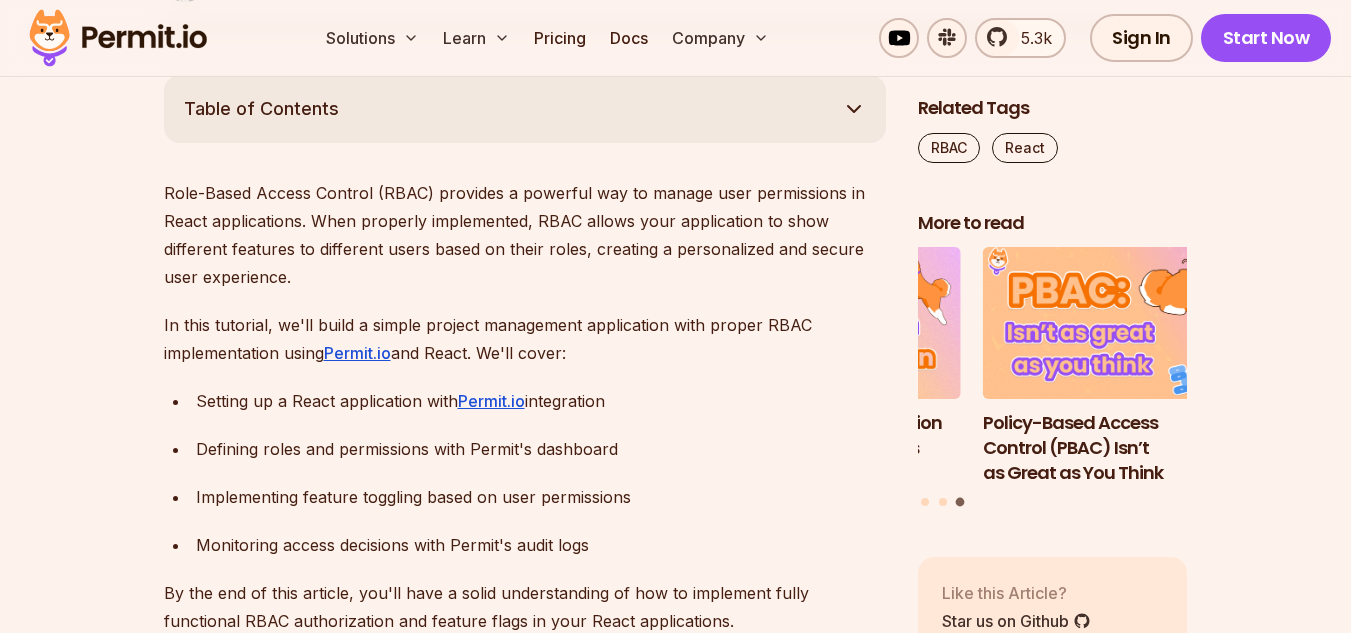 scroll, scrollTop: 1100, scrollLeft: 0, axis: vertical 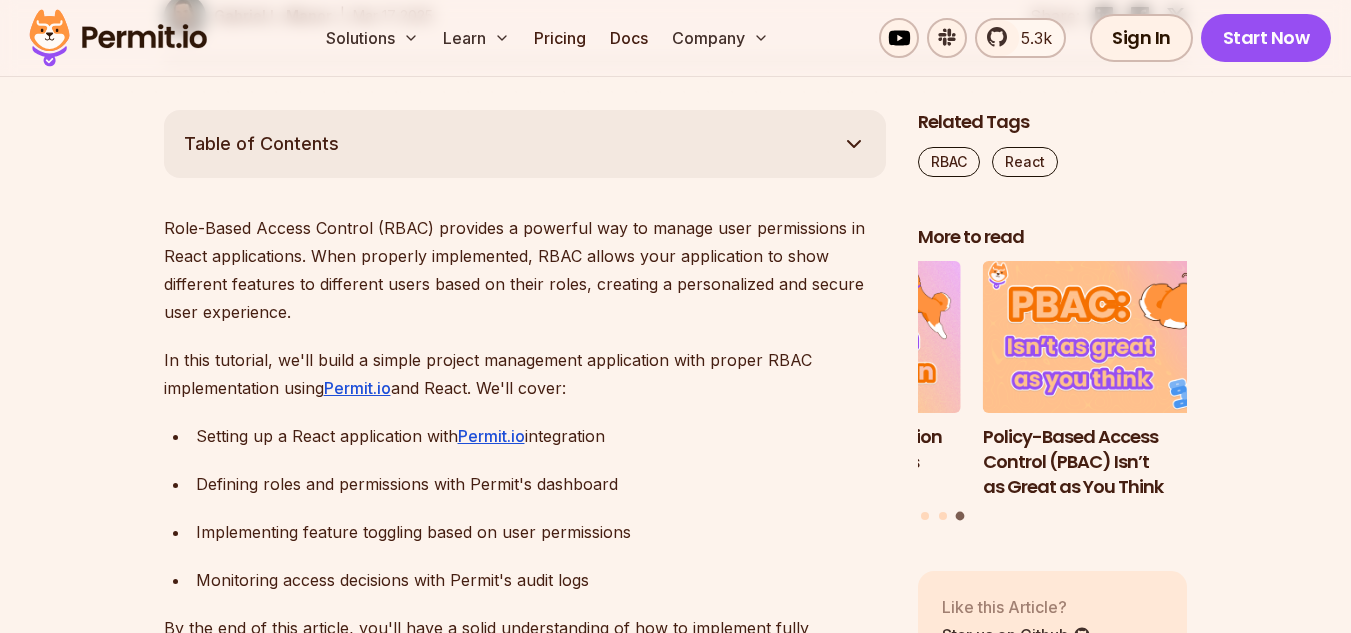click on "Solutions   Learn   Pricing Docs Company   5.3k Sign In Start Now" at bounding box center [675, 38] 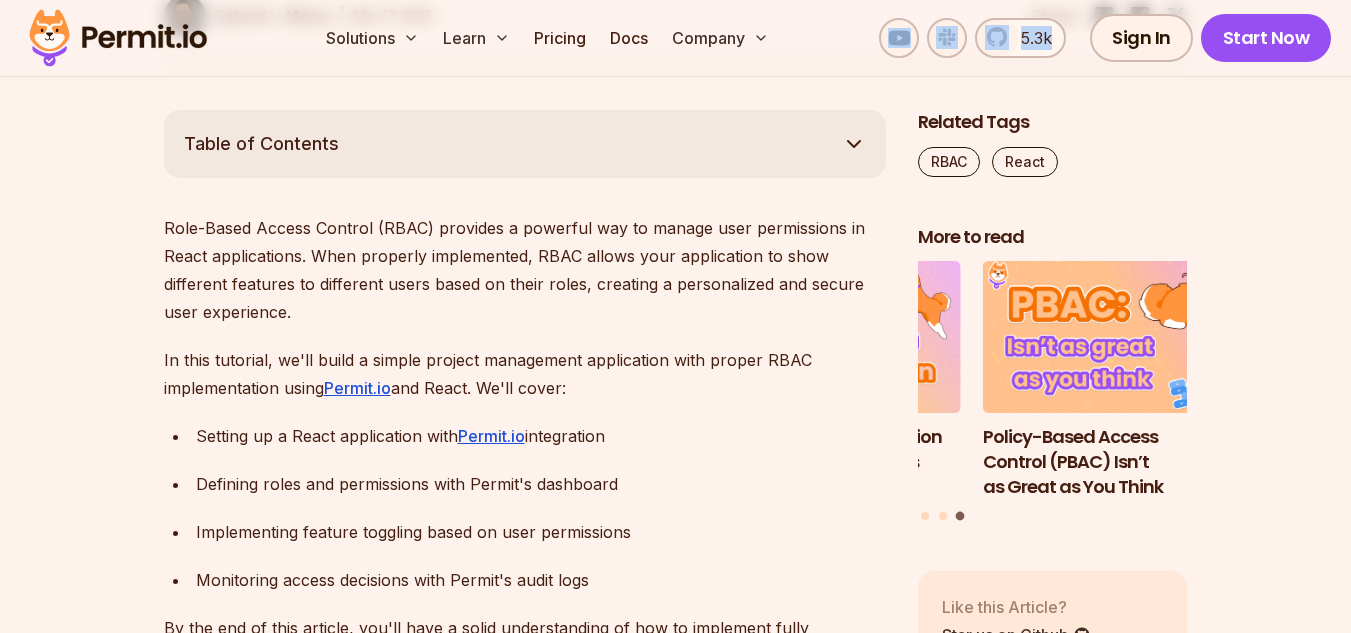 click on "Solutions   Learn   Pricing Docs Company   5.3k Sign In Start Now" at bounding box center [675, 38] 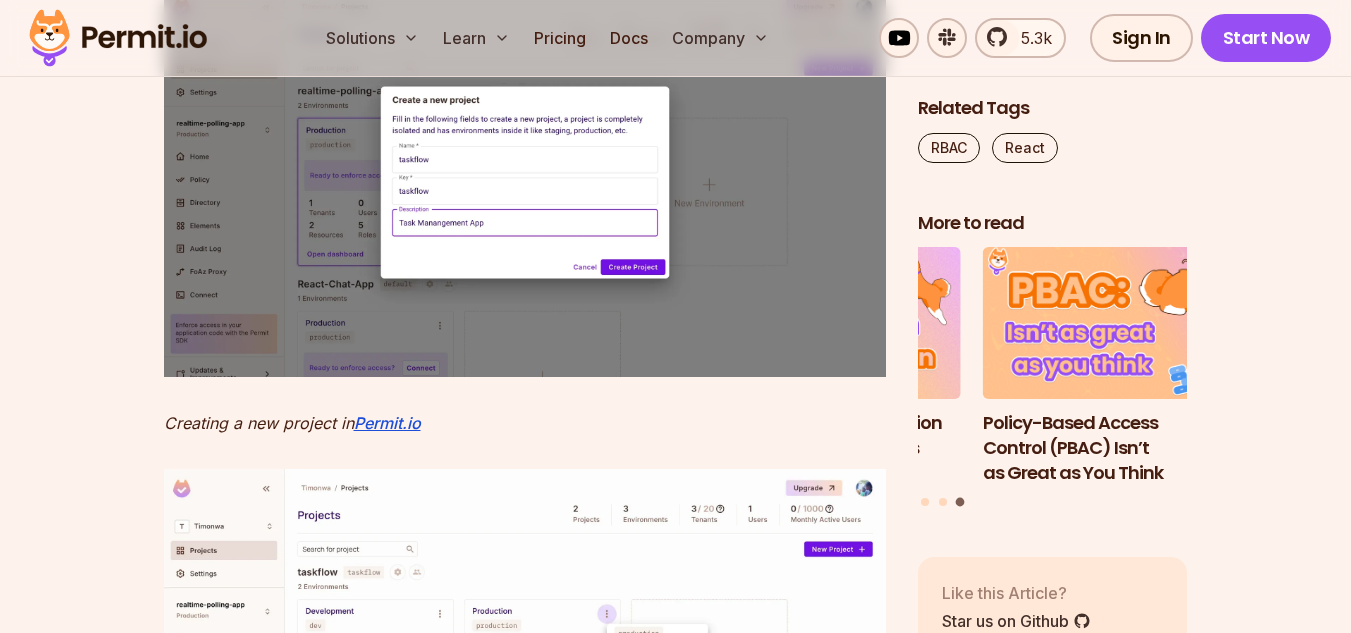 scroll, scrollTop: 7000, scrollLeft: 0, axis: vertical 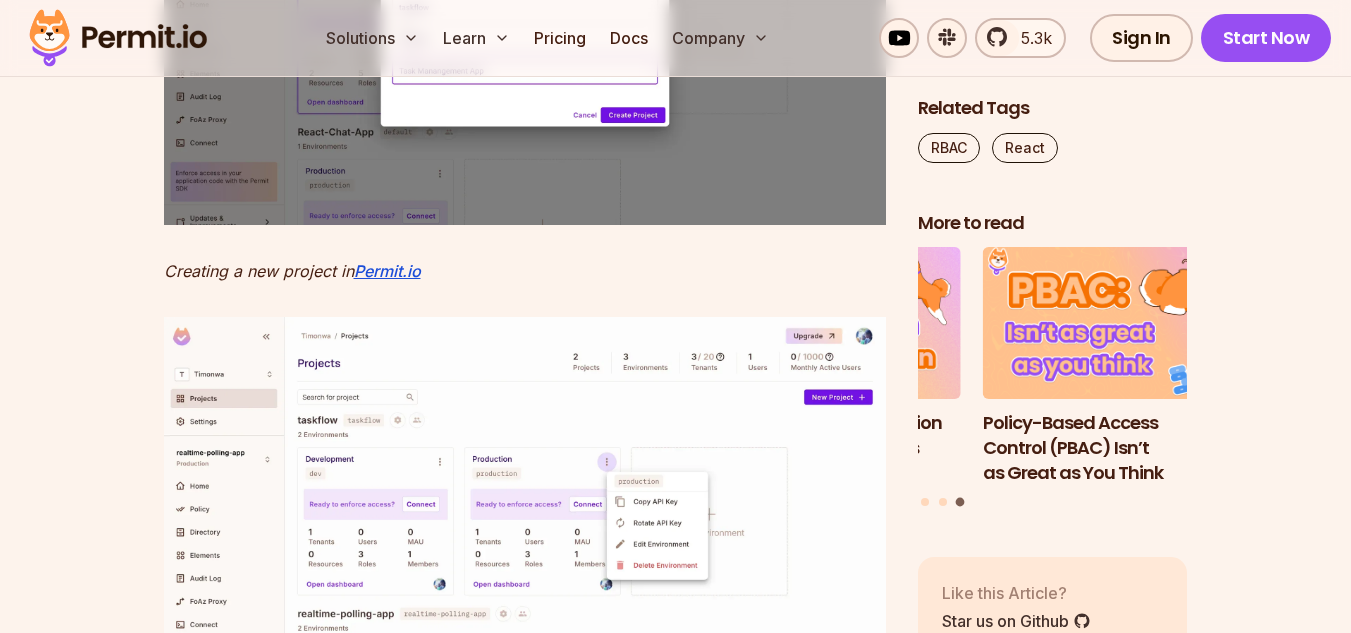 click at bounding box center [525, 30] 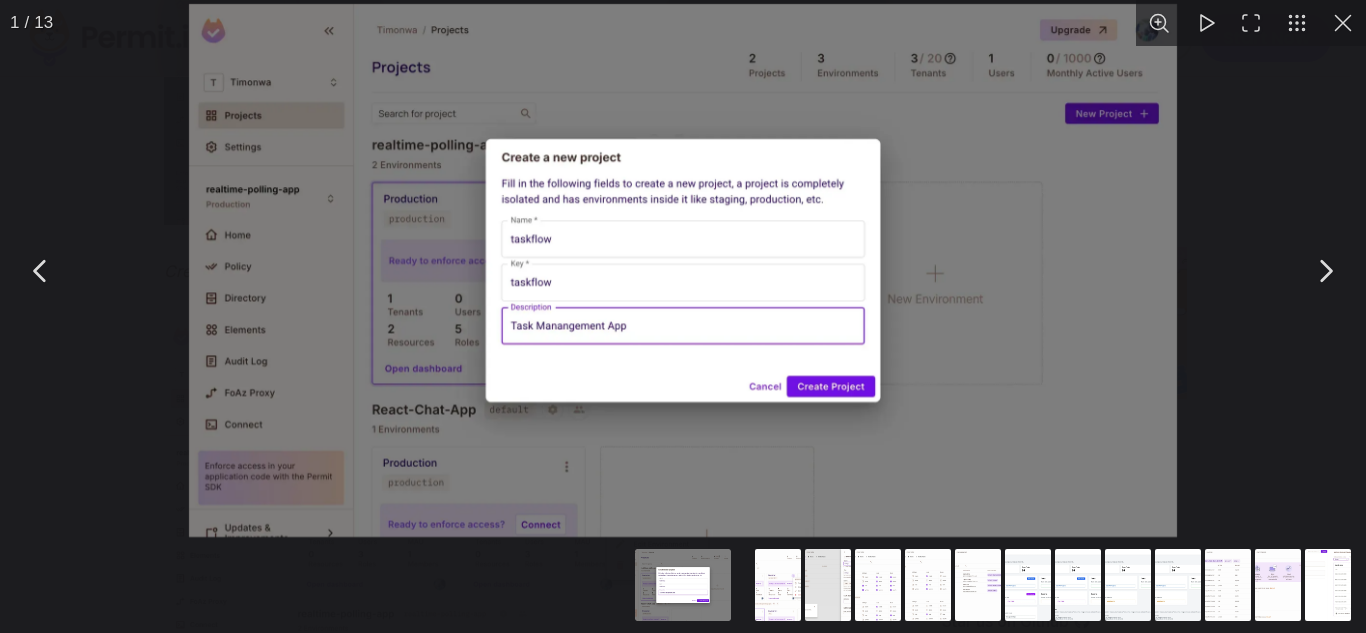 click at bounding box center [1343, 23] 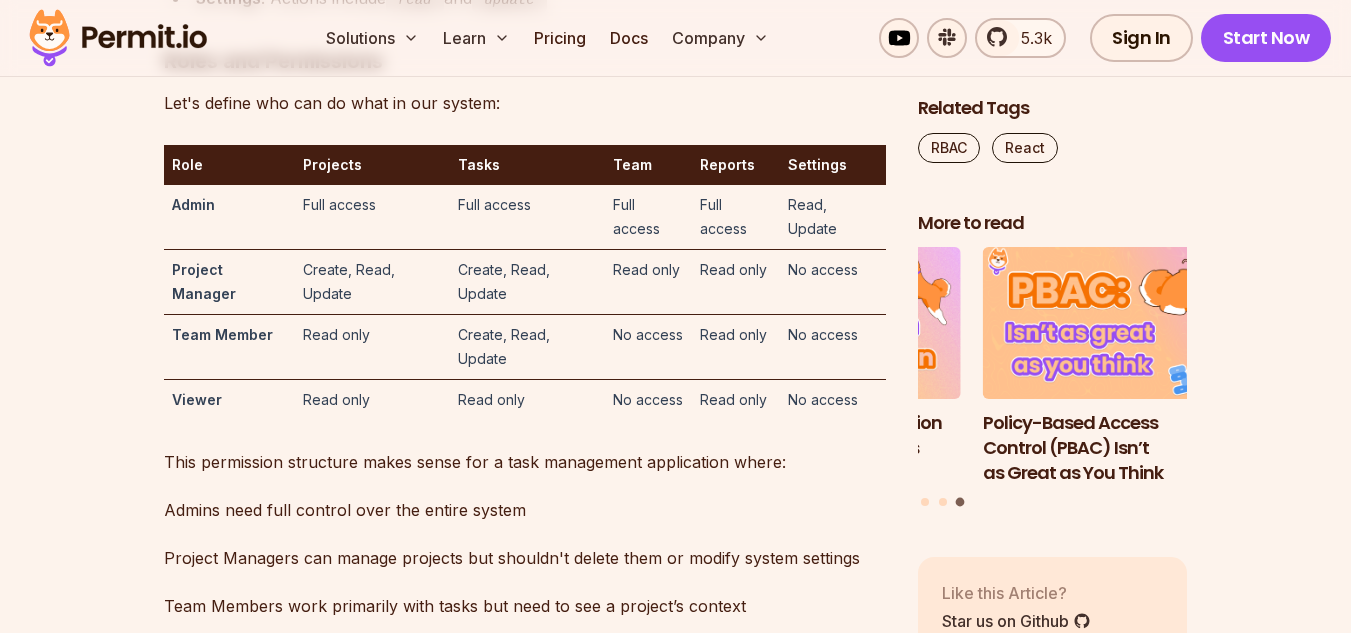 scroll, scrollTop: 5800, scrollLeft: 0, axis: vertical 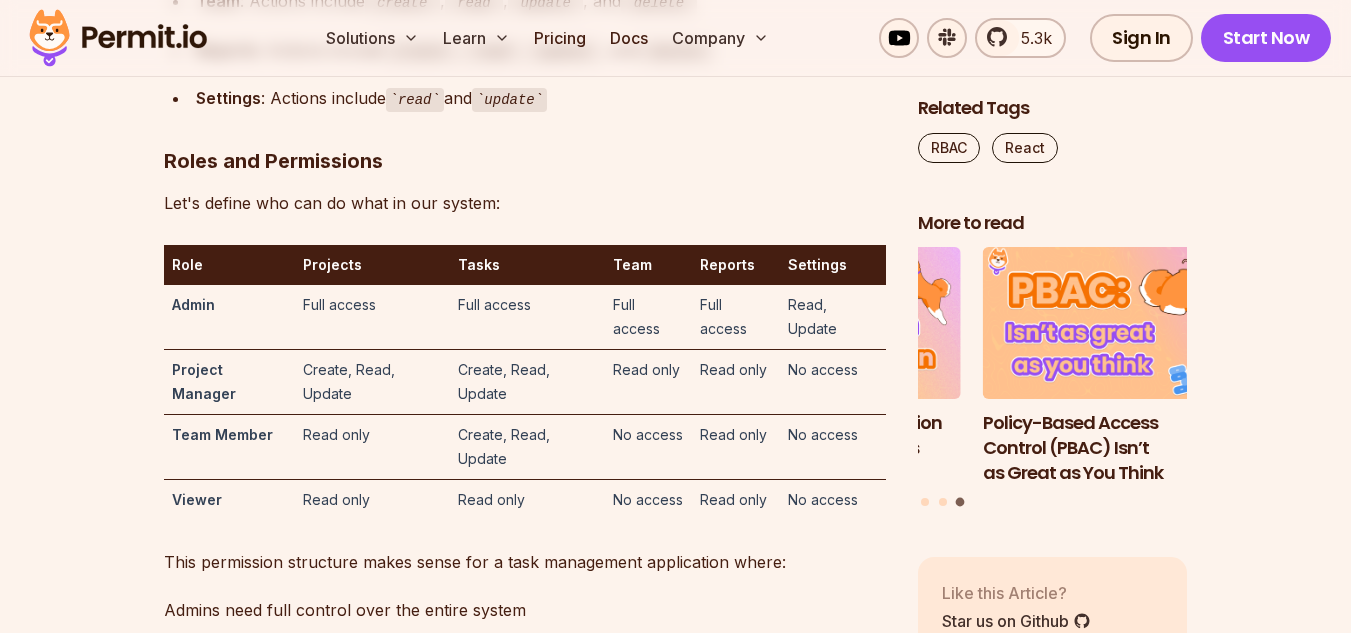 click on "Projects" at bounding box center [229, -96] 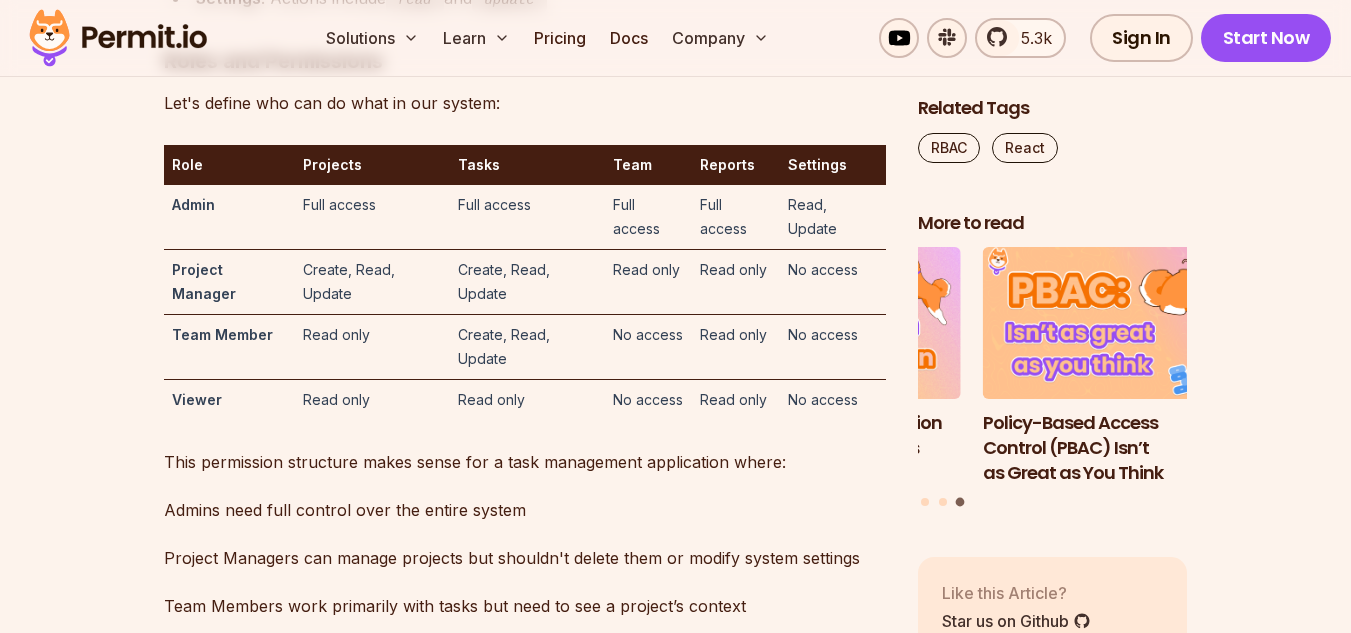 scroll, scrollTop: 5800, scrollLeft: 0, axis: vertical 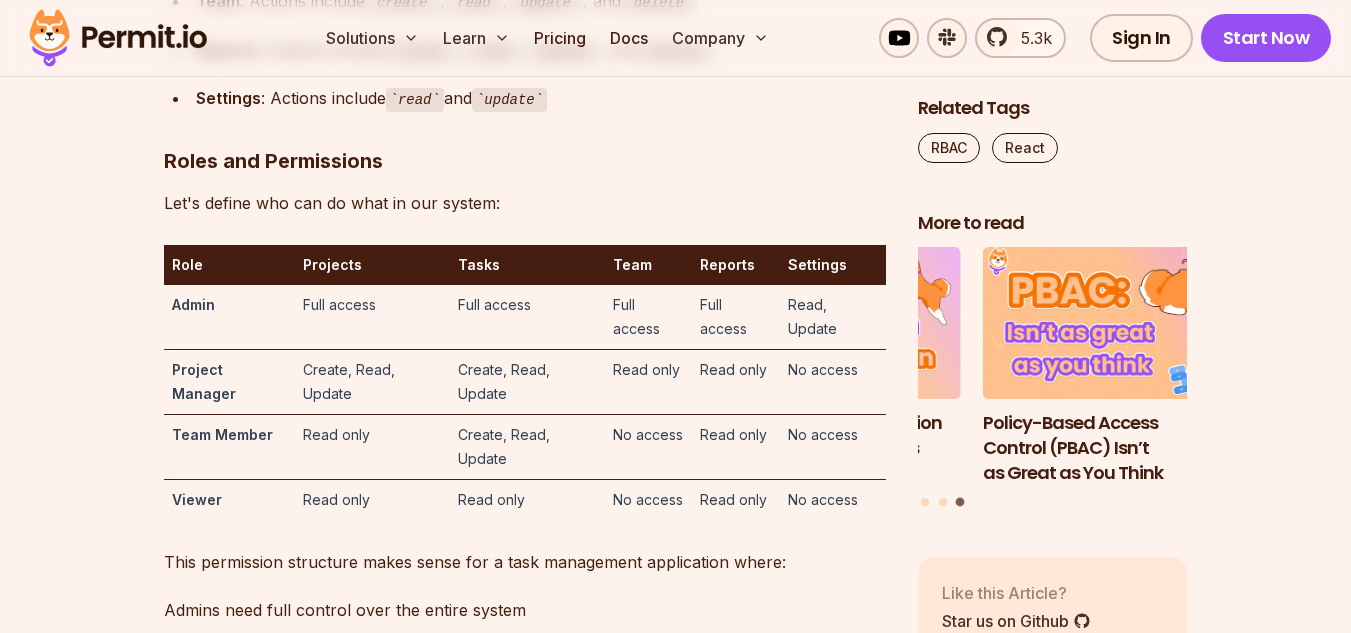 click on "Our TaskFlow app will manage the following resources:" at bounding box center [525, -144] 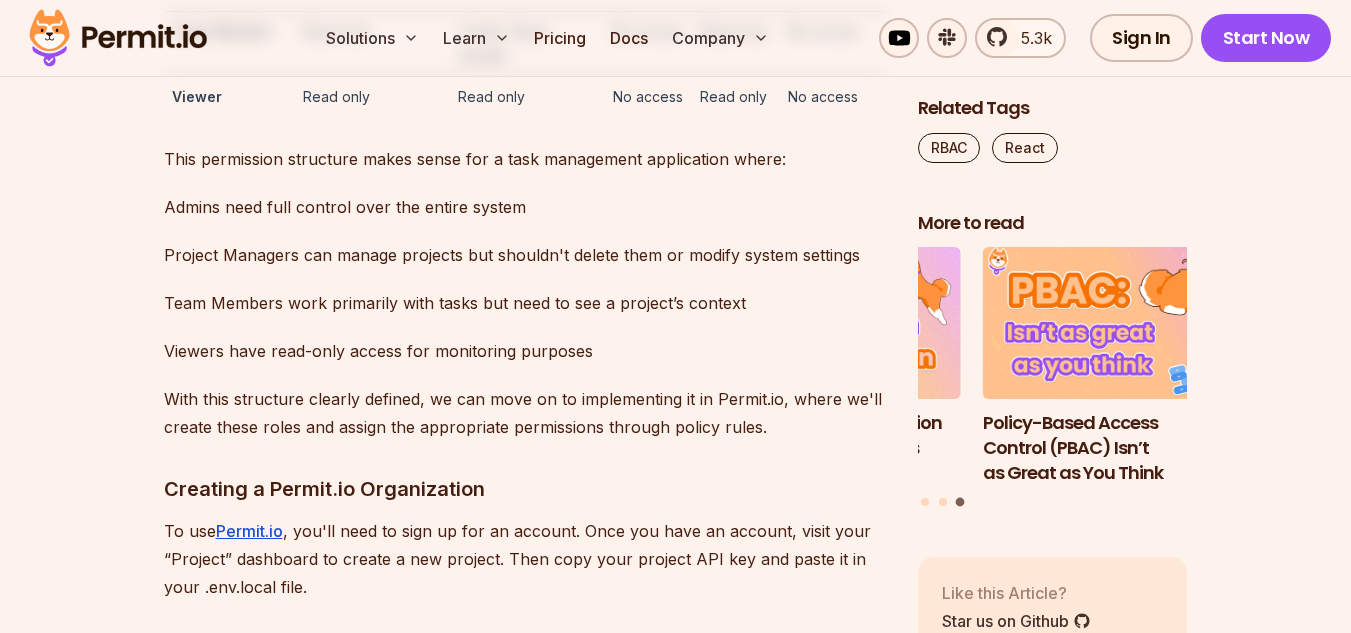scroll, scrollTop: 6300, scrollLeft: 0, axis: vertical 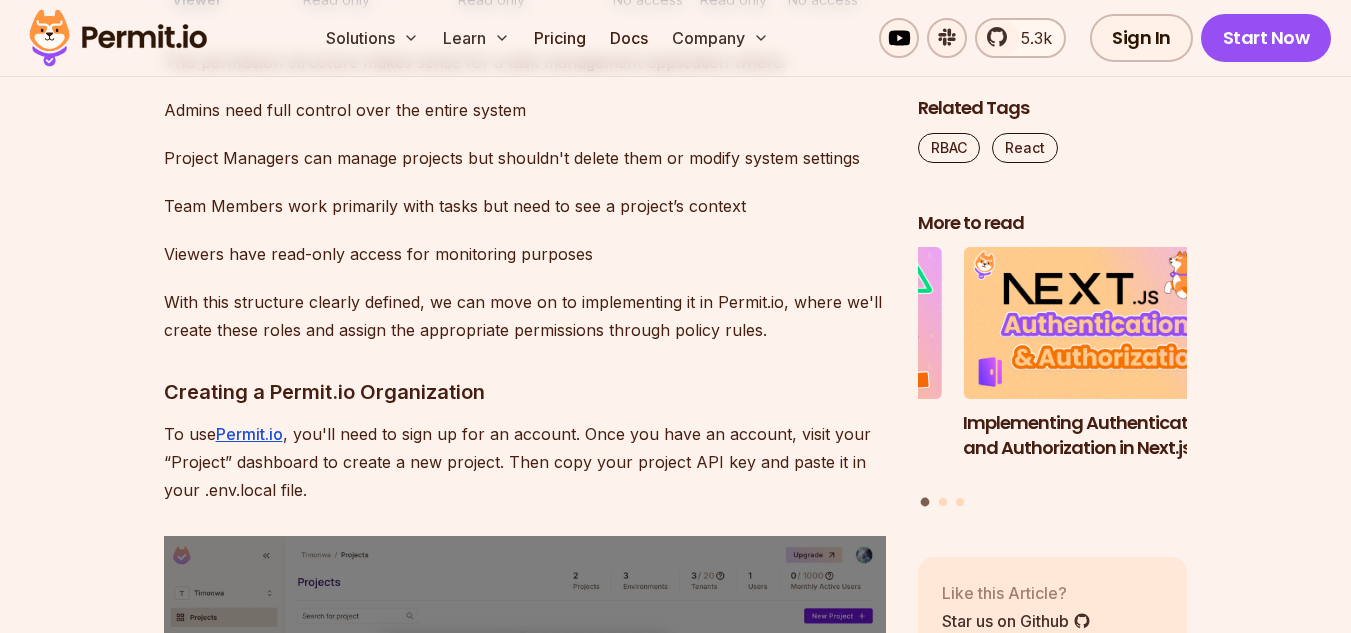 drag, startPoint x: 1084, startPoint y: 310, endPoint x: 735, endPoint y: 328, distance: 349.46387 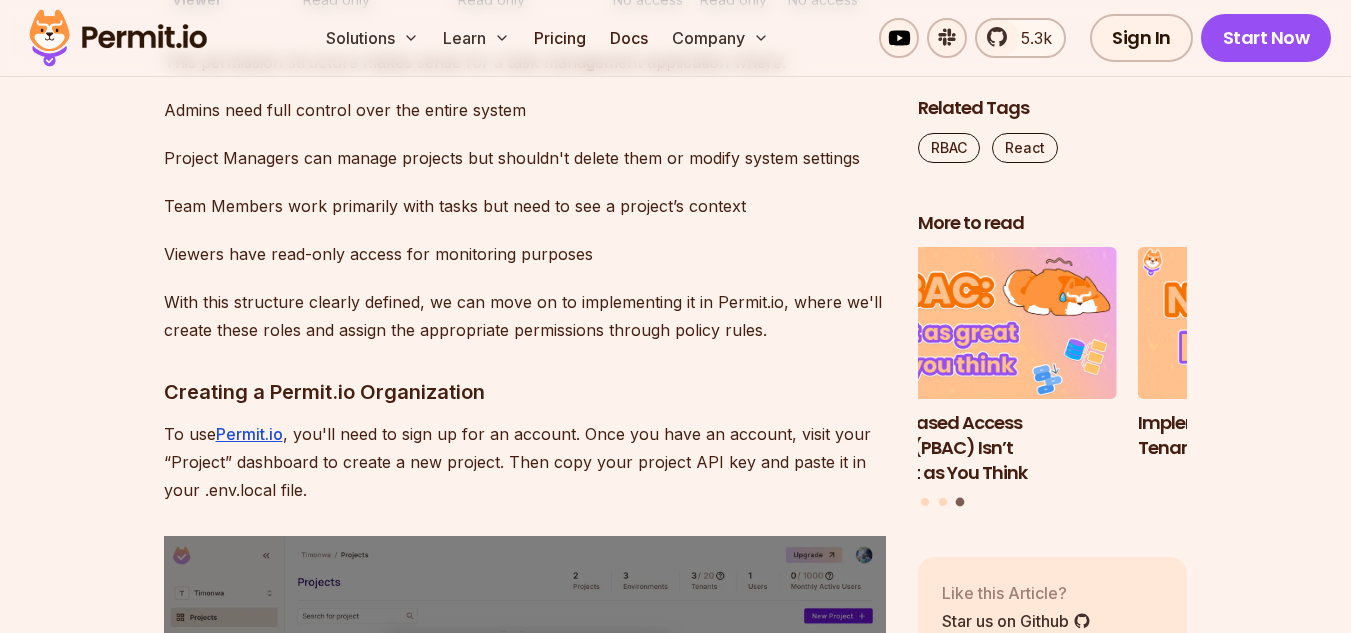drag, startPoint x: 1024, startPoint y: 353, endPoint x: 796, endPoint y: 376, distance: 229.15715 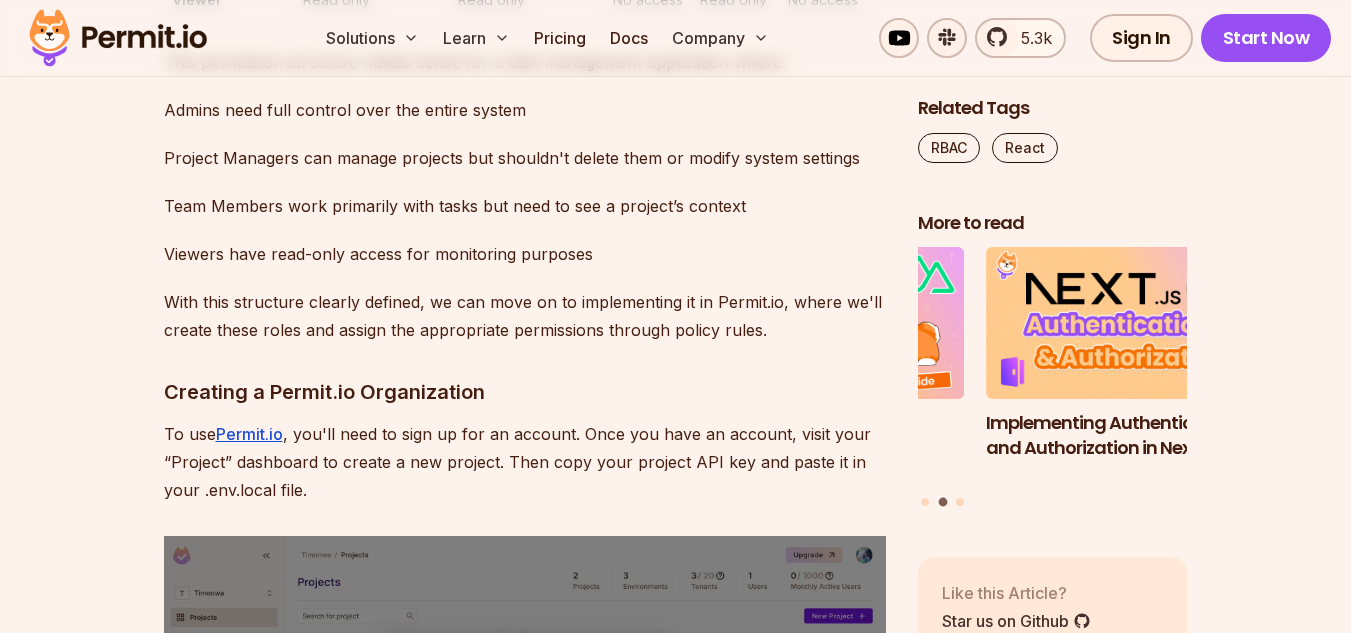 drag, startPoint x: 1075, startPoint y: 333, endPoint x: 853, endPoint y: 347, distance: 222.44101 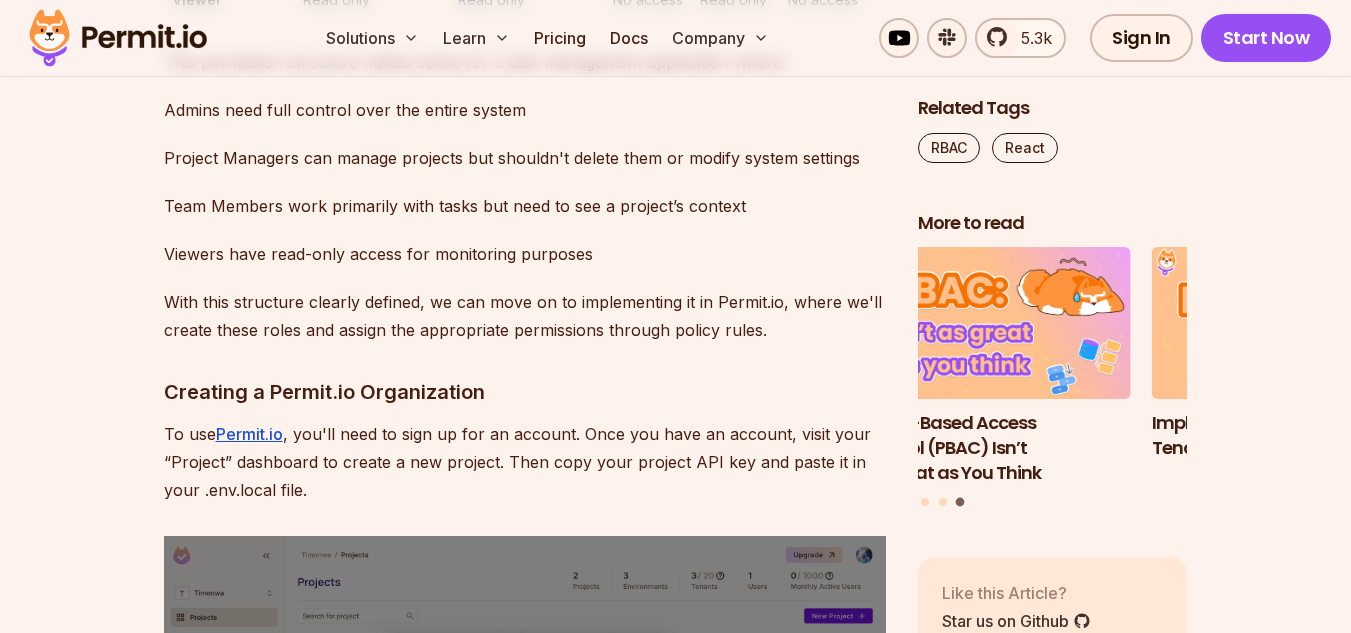 drag, startPoint x: 1023, startPoint y: 356, endPoint x: 934, endPoint y: 365, distance: 89.453896 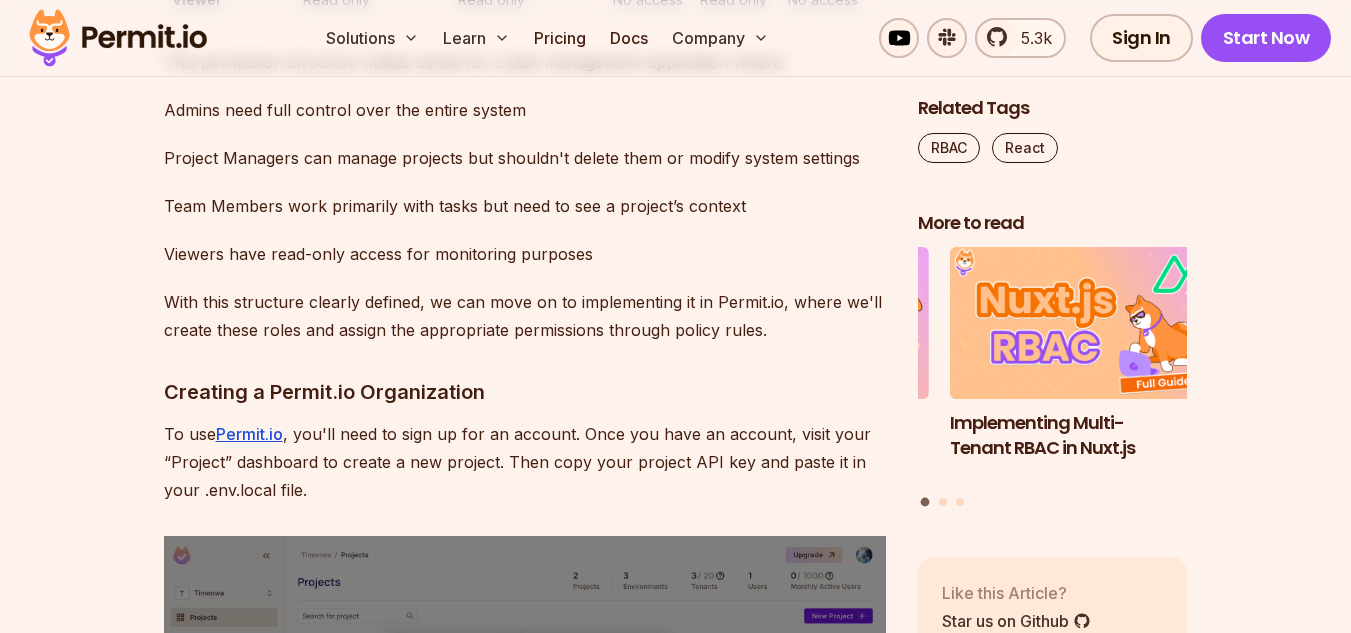 click on "Table of Contents Role-Based Access Control (RBAC) provides a powerful way to manage user permissions in React applications. When properly implemented, RBAC allows your application to show different features to different users based on their roles, creating a personalized and secure user experience. In this tutorial, we'll build a simple project management application with proper RBAC implementation using Permit.io and React. We'll cover: Setting up a React application with Permit.io integration Defining roles and permissions with Permit's dashboard Implementing feature toggling based on user permissions Monitoring access decisions with Permit's audit logs By the end of this article, you'll have a solid understanding of how to implement fully functional RBAC authorization and feature flags in your React applications. Before we dive into the code, let's ensure we have a solid grasp of the RBAC concepts and architecture decisions that will influence our implementation. What is RBAC? Roles Policy Rules . <" at bounding box center [675, 5498] 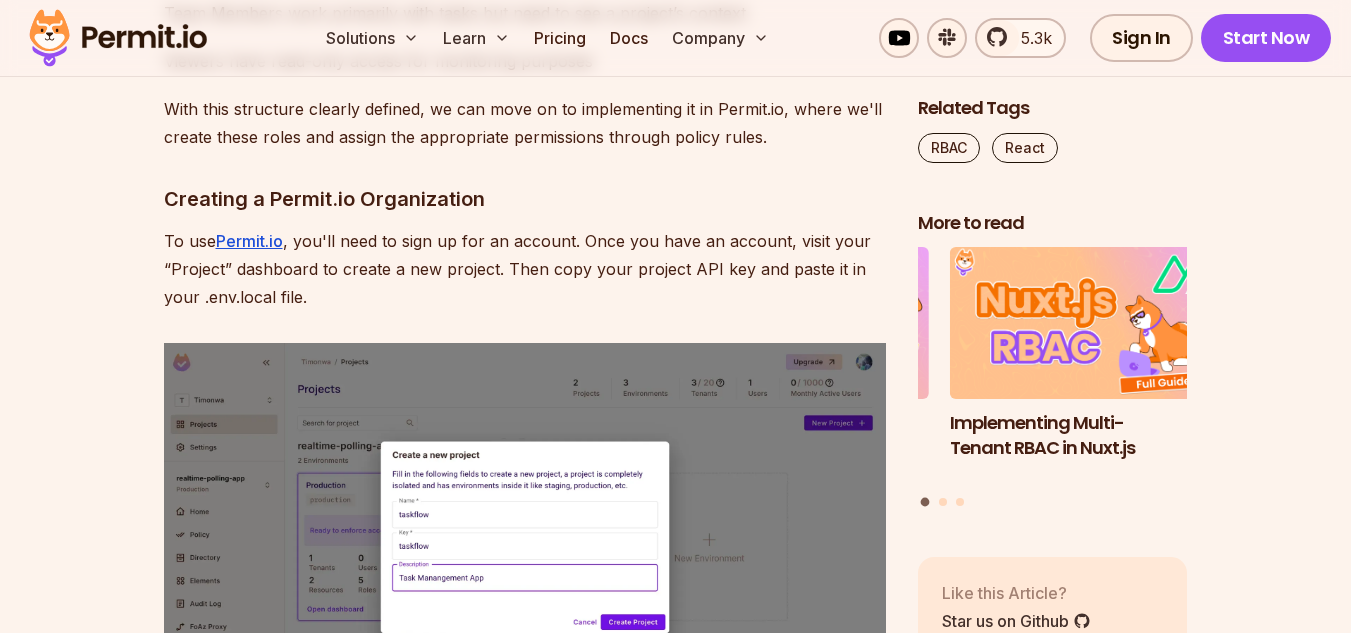 scroll, scrollTop: 6500, scrollLeft: 0, axis: vertical 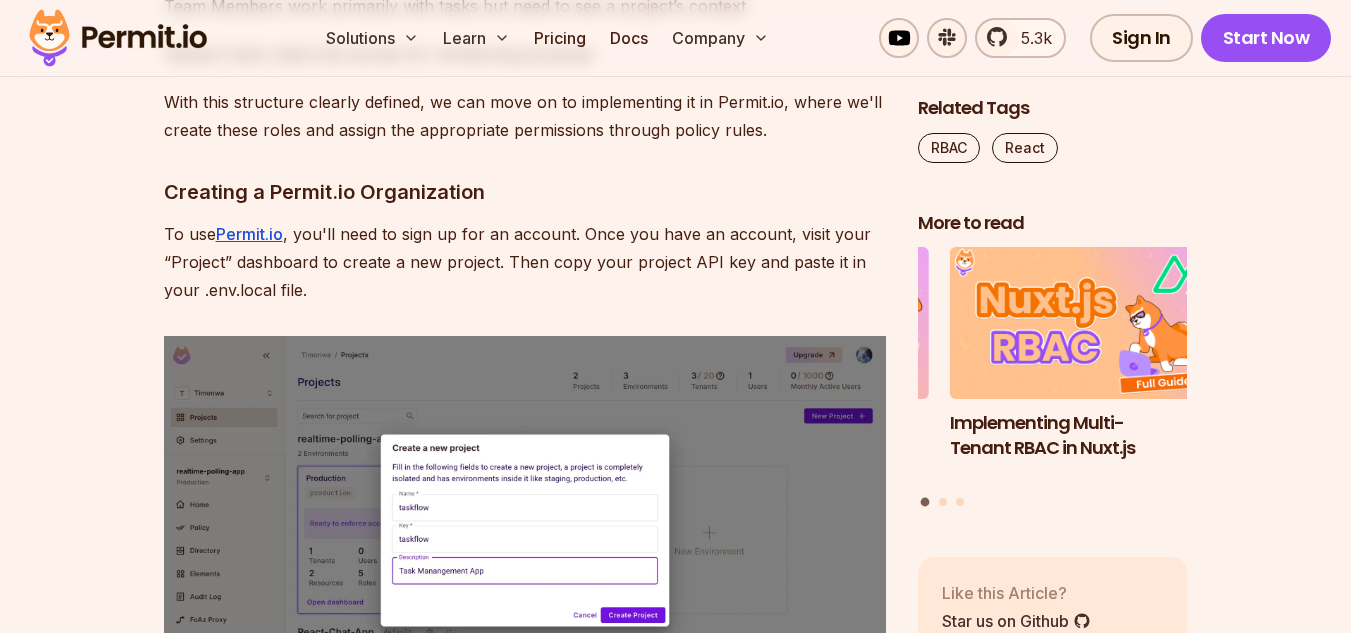 click on "This permission structure makes sense for a task management application where:" at bounding box center (525, -138) 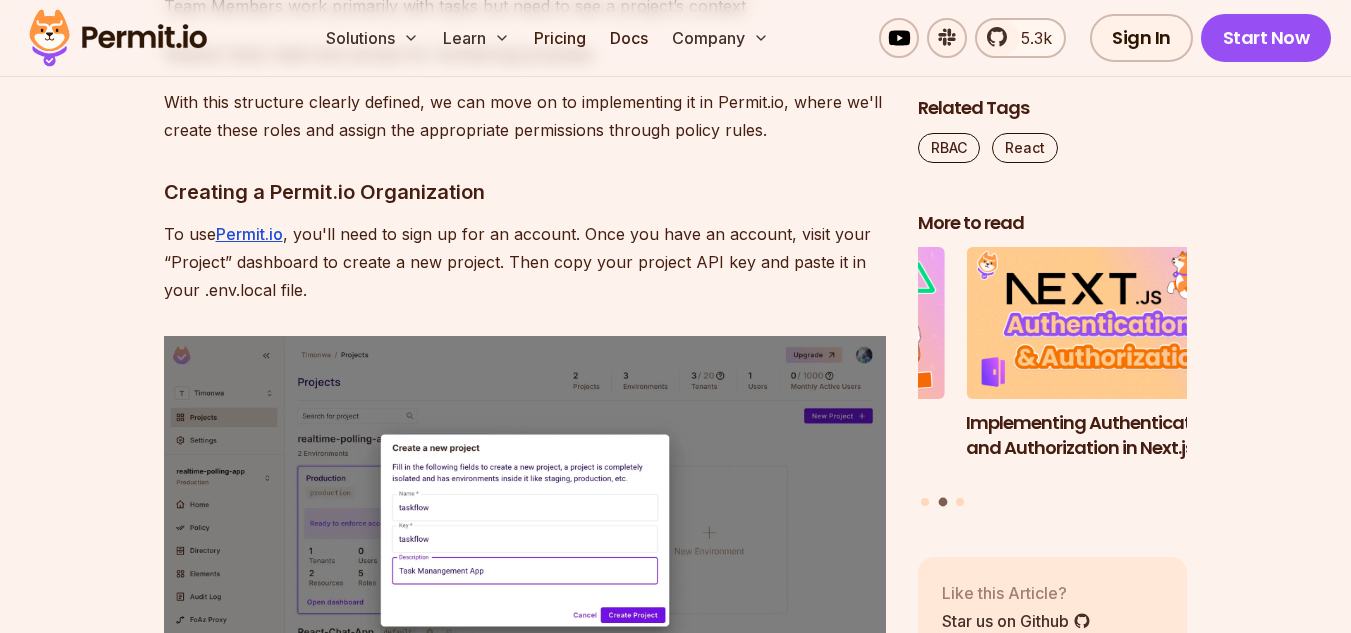 click on "This permission structure makes sense for a task management application where:" at bounding box center (525, -138) 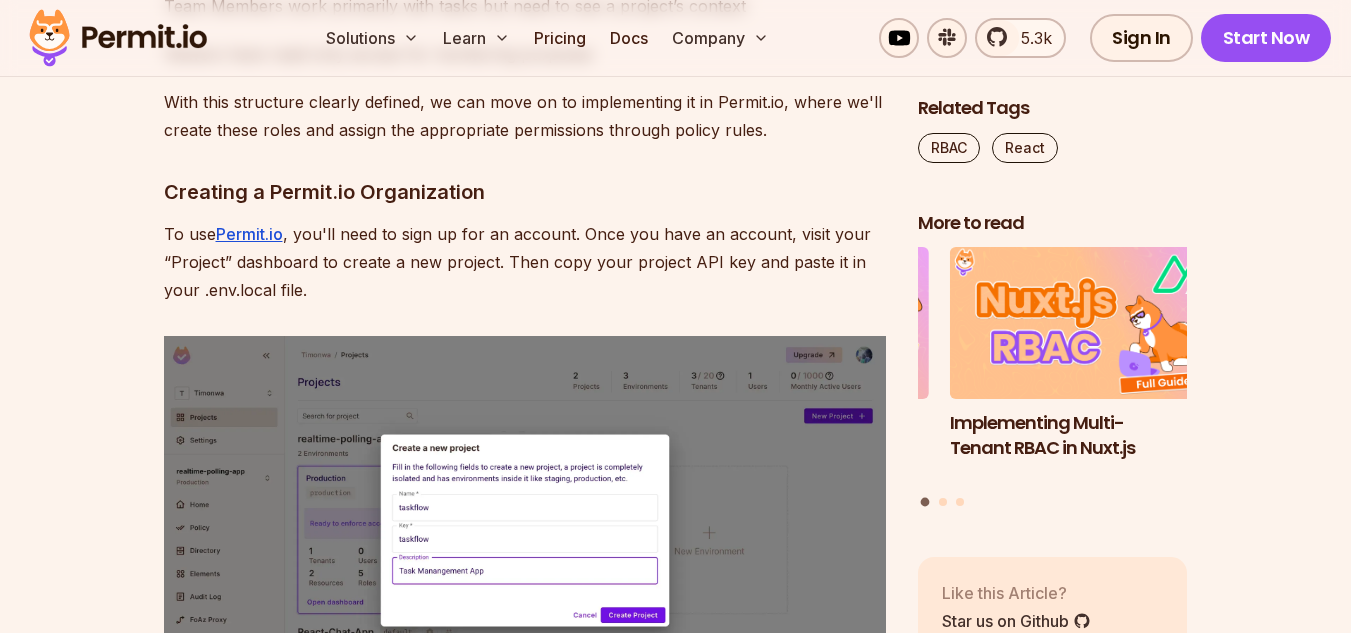 click on "Read only" at bounding box center [527, -201] 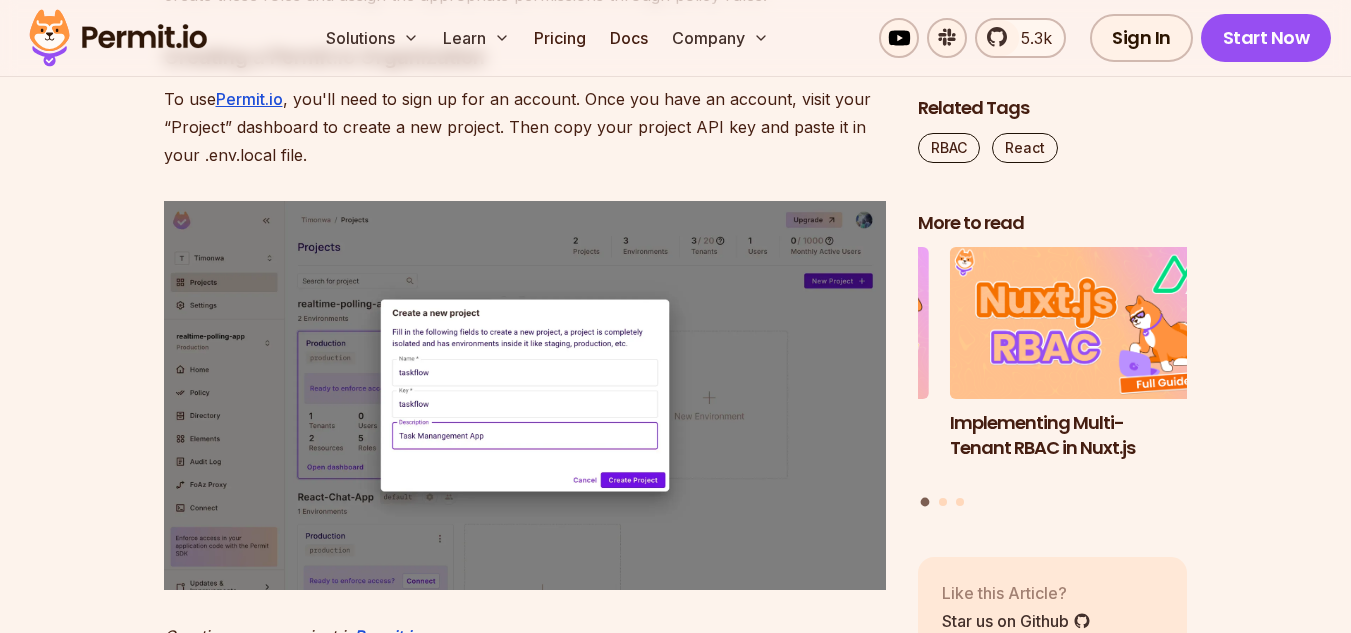 scroll, scrollTop: 6600, scrollLeft: 0, axis: vertical 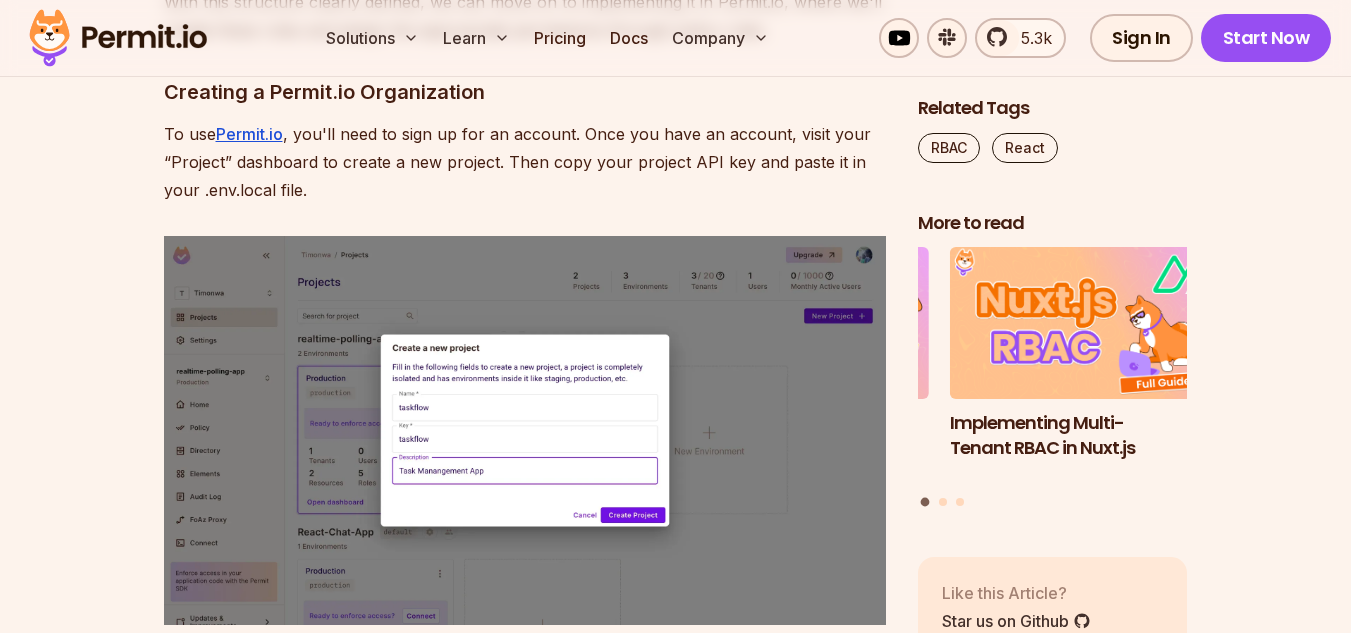 click on "Viewers have read-only access for monitoring purposes" at bounding box center [525, -46] 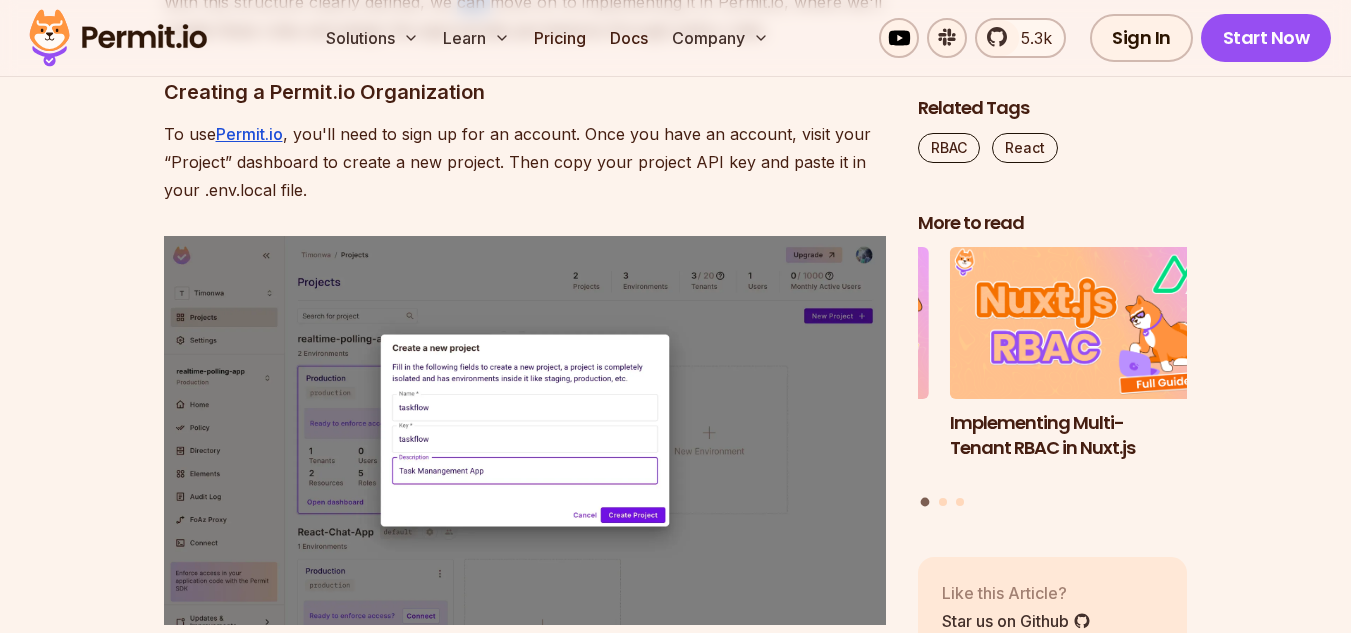 click on "With this structure clearly defined, we can move on to implementing it in Permit.io, where we'll create these roles and assign the appropriate permissions through policy rules." at bounding box center (525, 16) 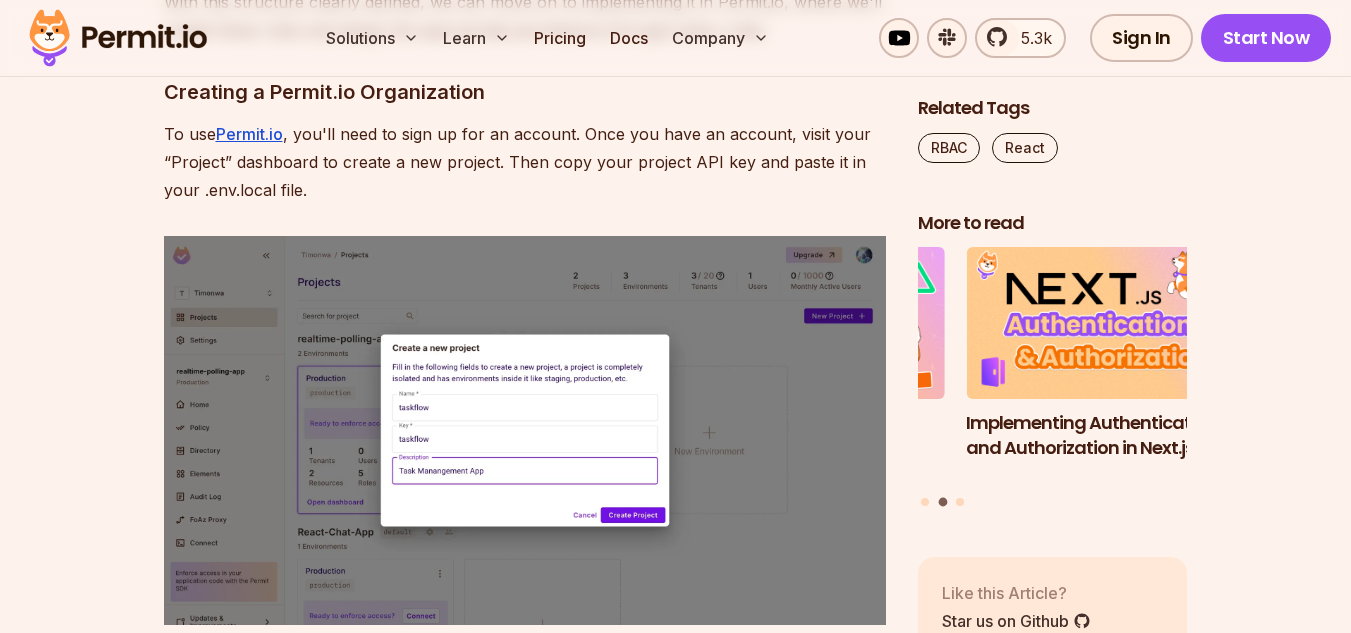 click on "With this structure clearly defined, we can move on to implementing it in Permit.io, where we'll create these roles and assign the appropriate permissions through policy rules." at bounding box center [525, 16] 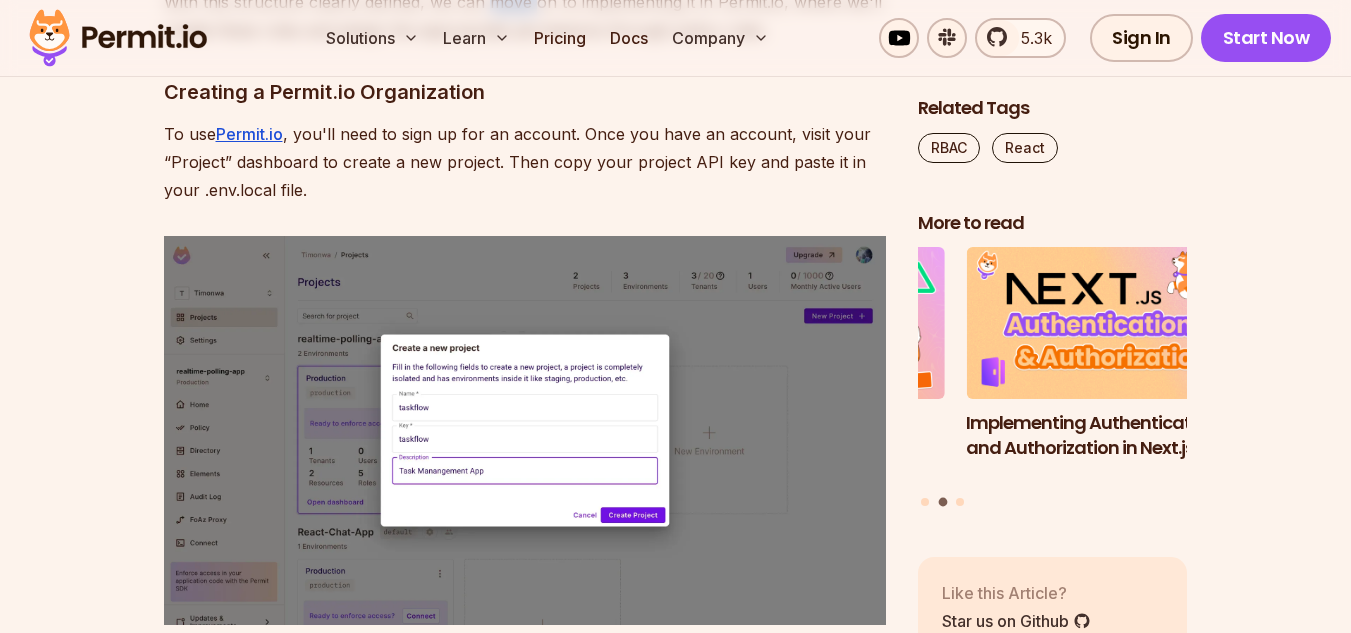 click on "With this structure clearly defined, we can move on to implementing it in Permit.io, where we'll create these roles and assign the appropriate permissions through policy rules." at bounding box center (525, 16) 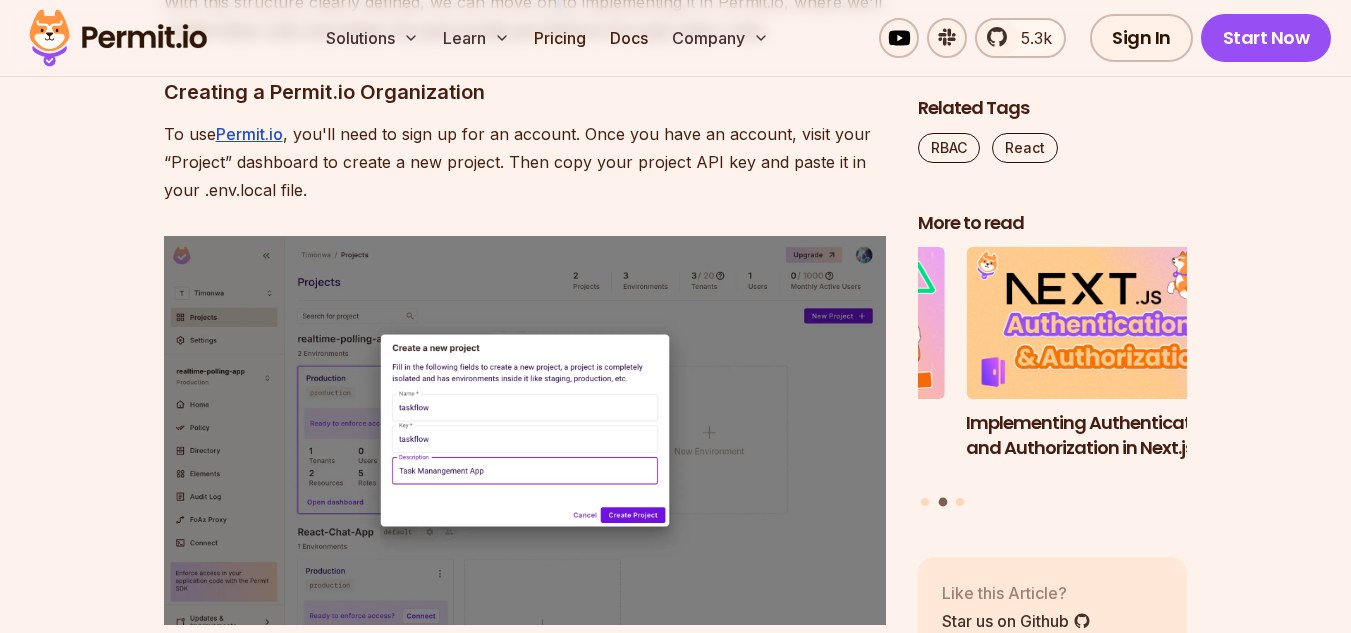 click on "With this structure clearly defined, we can move on to implementing it in Permit.io, where we'll create these roles and assign the appropriate permissions through policy rules." at bounding box center (525, 16) 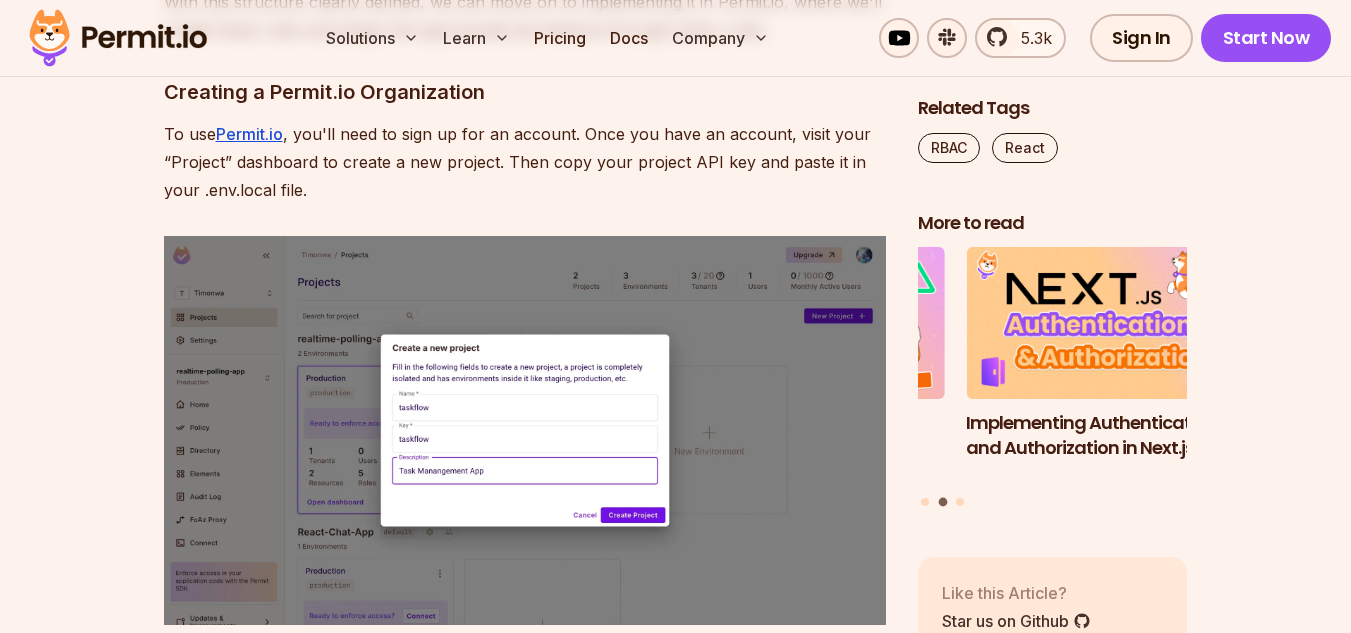 click on "With this structure clearly defined, we can move on to implementing it in Permit.io, where we'll create these roles and assign the appropriate permissions through policy rules." at bounding box center (525, 16) 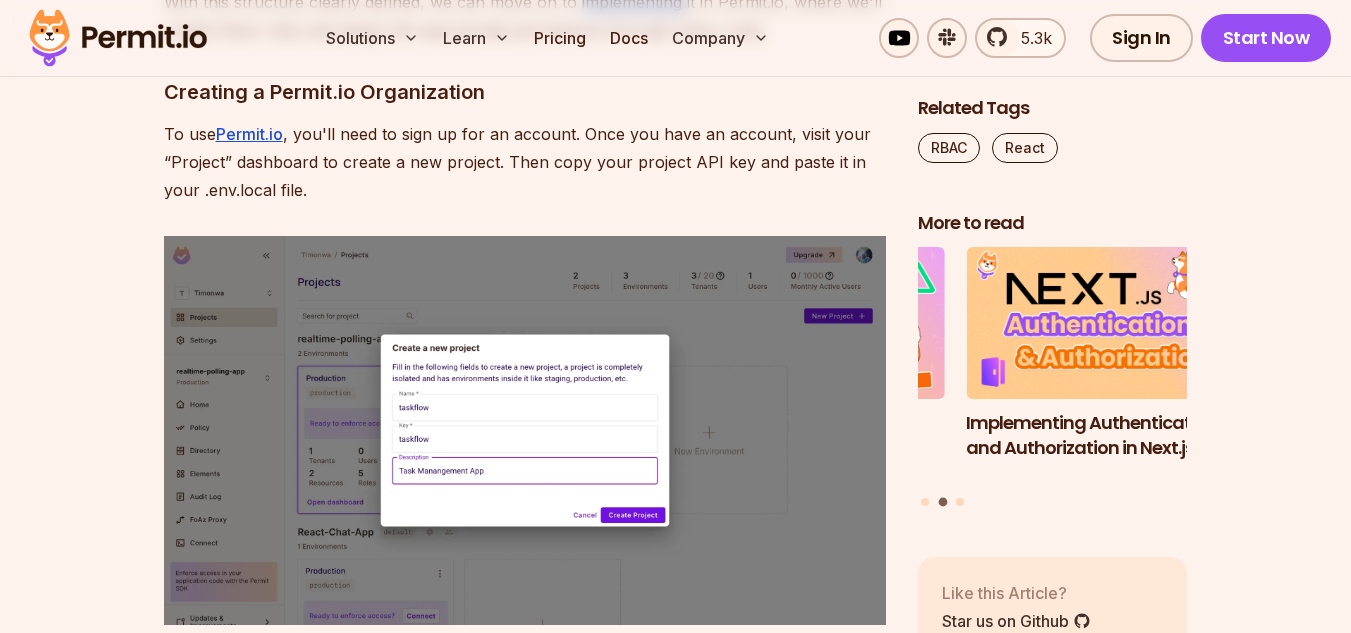 click on "With this structure clearly defined, we can move on to implementing it in Permit.io, where we'll create these roles and assign the appropriate permissions through policy rules." at bounding box center (525, 16) 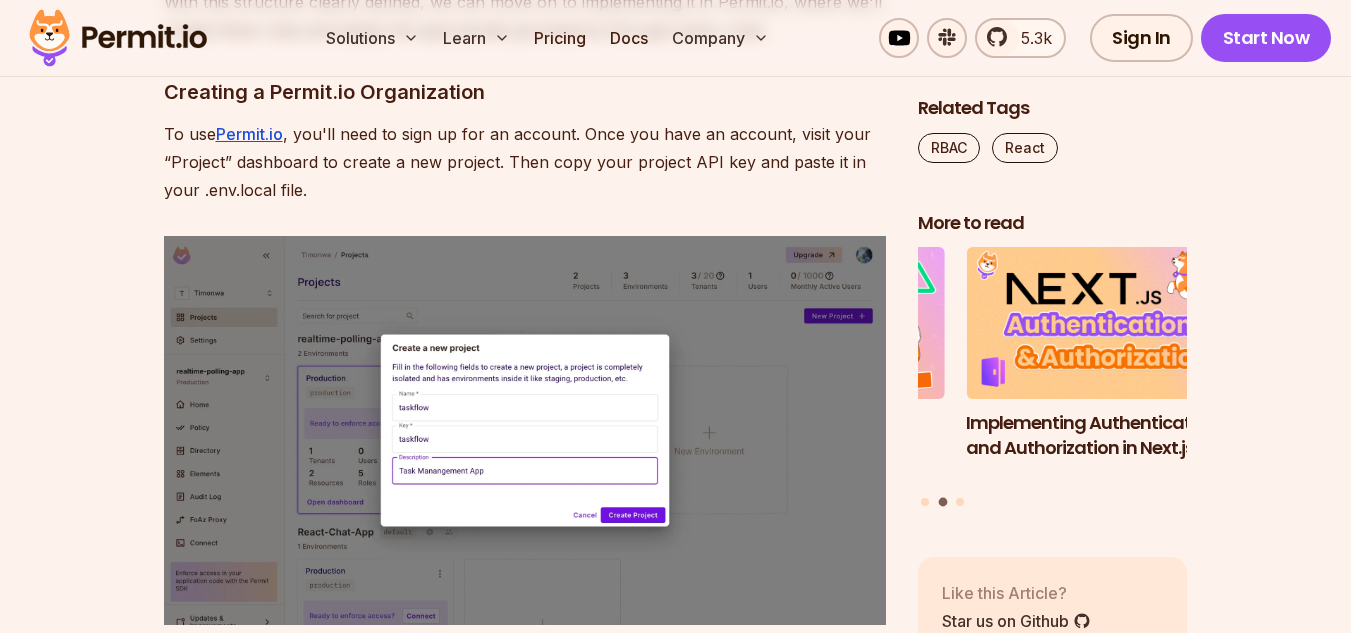click on "With this structure clearly defined, we can move on to implementing it in Permit.io, where we'll create these roles and assign the appropriate permissions through policy rules." at bounding box center (525, 16) 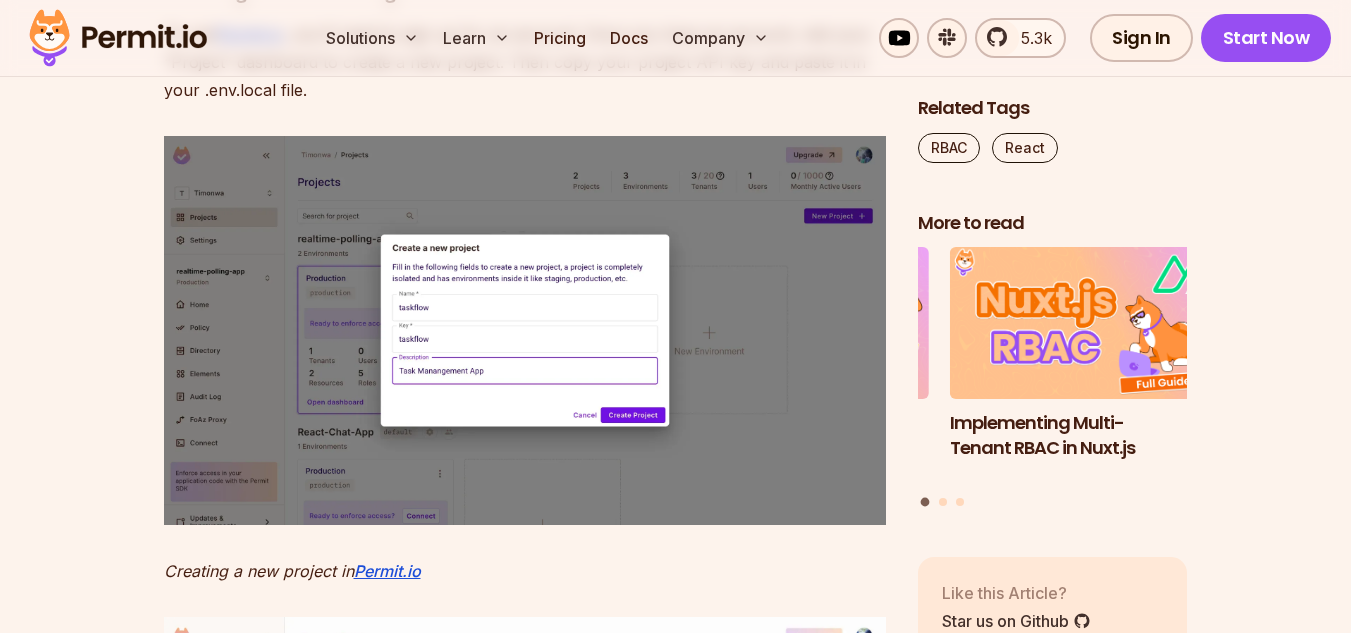 scroll, scrollTop: 6800, scrollLeft: 0, axis: vertical 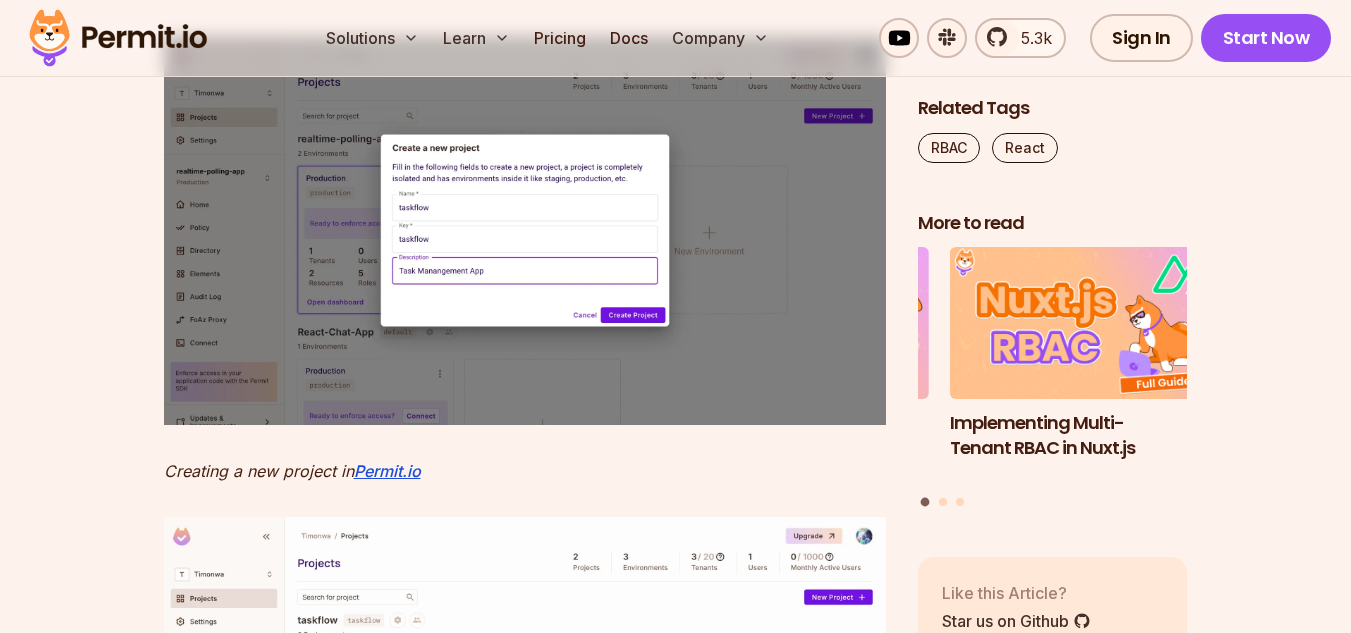 click on "To use  Permit.io , you'll need to sign up for an account. Once you have an account, visit your “Project” dashboard to create a new project. Then copy your project API key and paste it in your .env.local file." at bounding box center [525, -38] 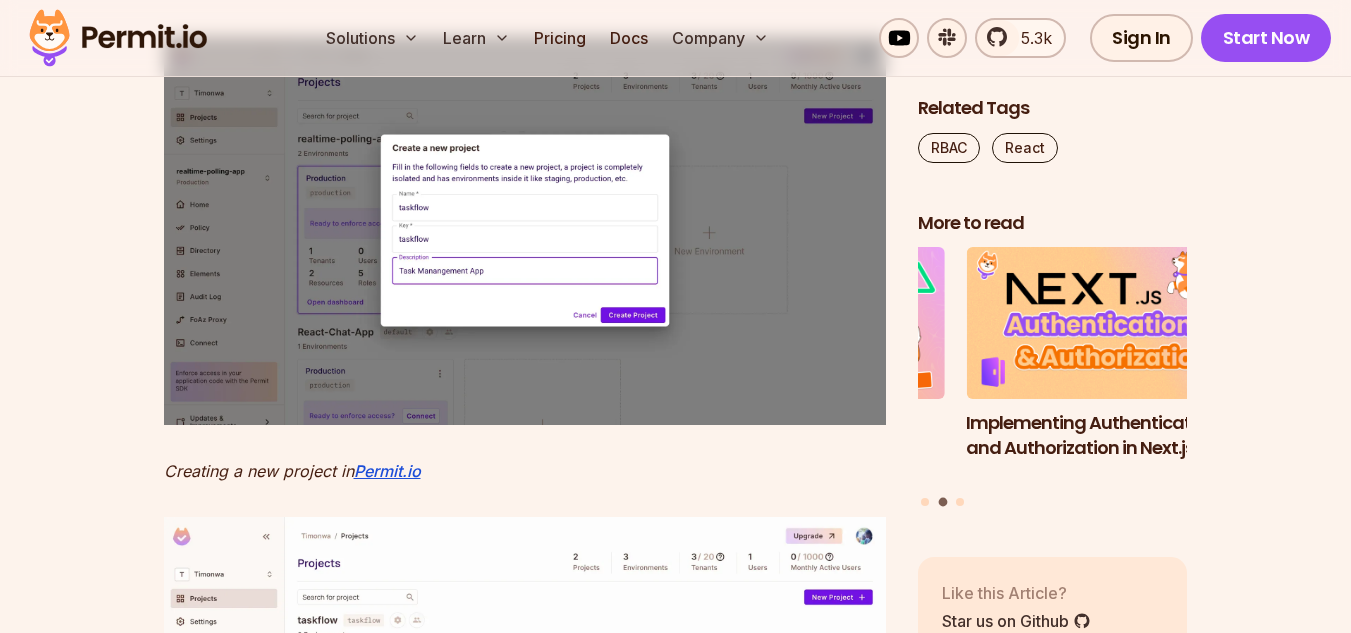 click on "To use  Permit.io , you'll need to sign up for an account. Once you have an account, visit your “Project” dashboard to create a new project. Then copy your project API key and paste it in your .env.local file." at bounding box center (525, -38) 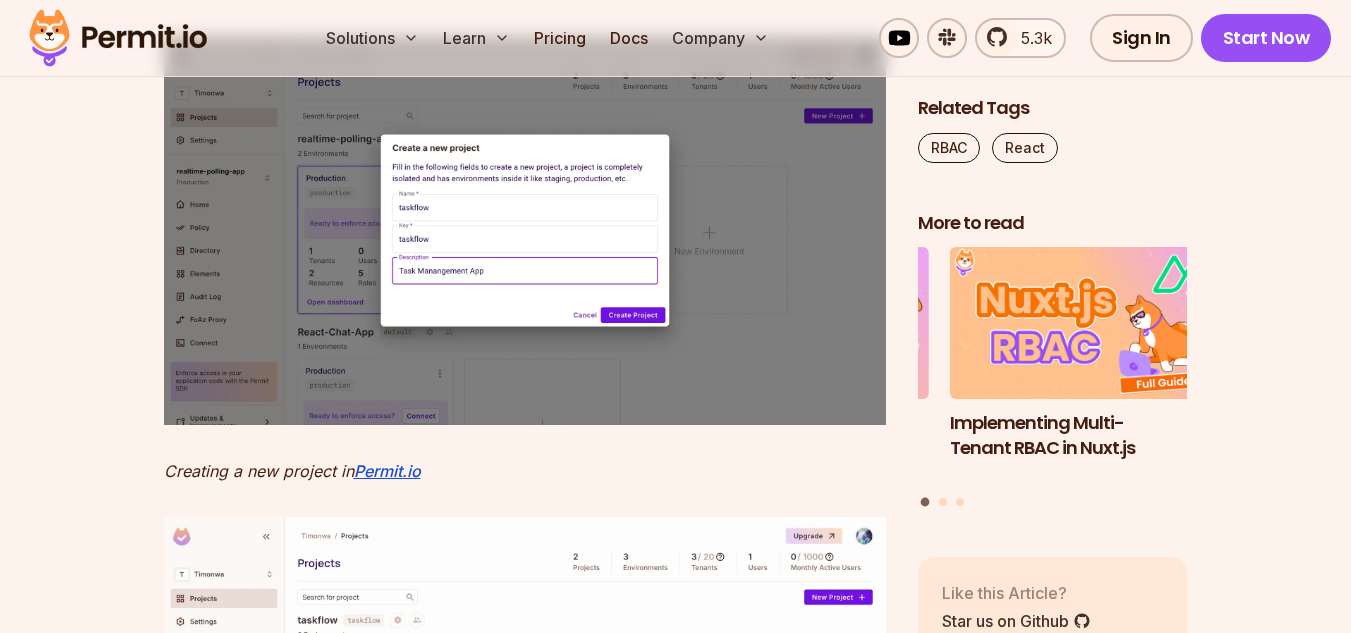 scroll, scrollTop: 6900, scrollLeft: 0, axis: vertical 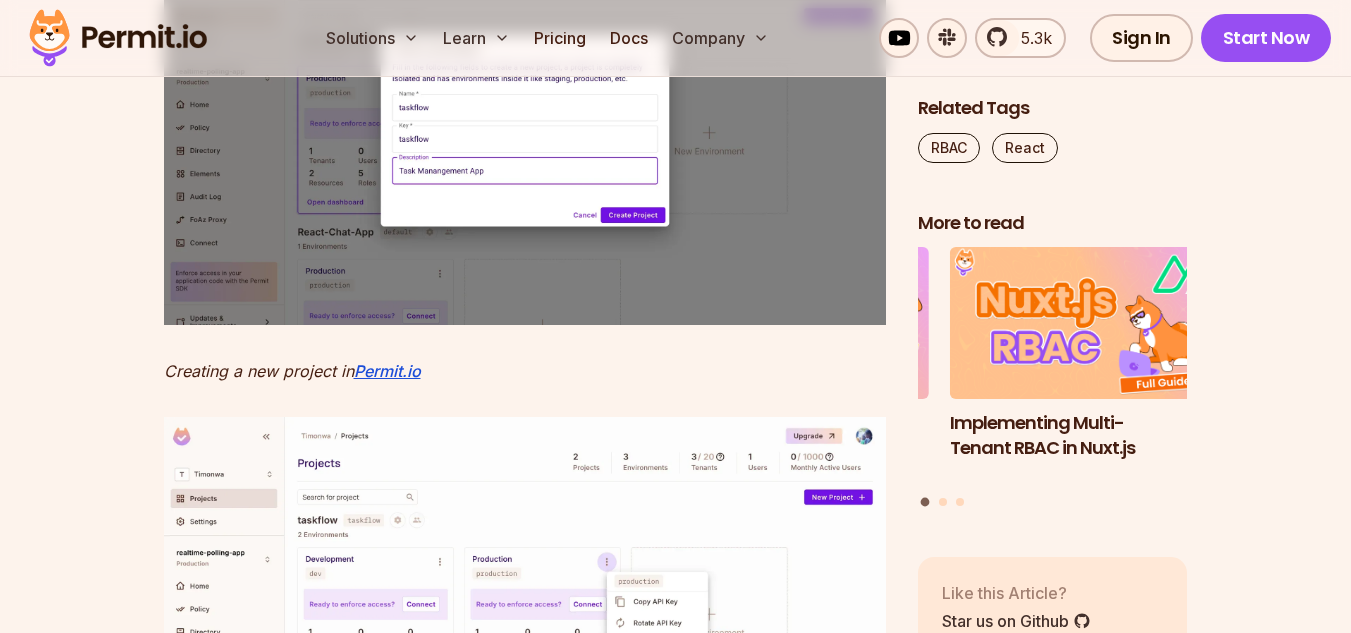 click on "To use  Permit.io , you'll need to sign up for an account. Once you have an account, visit your “Project” dashboard to create a new project. Then copy your project API key and paste it in your .env.local file." at bounding box center (525, -138) 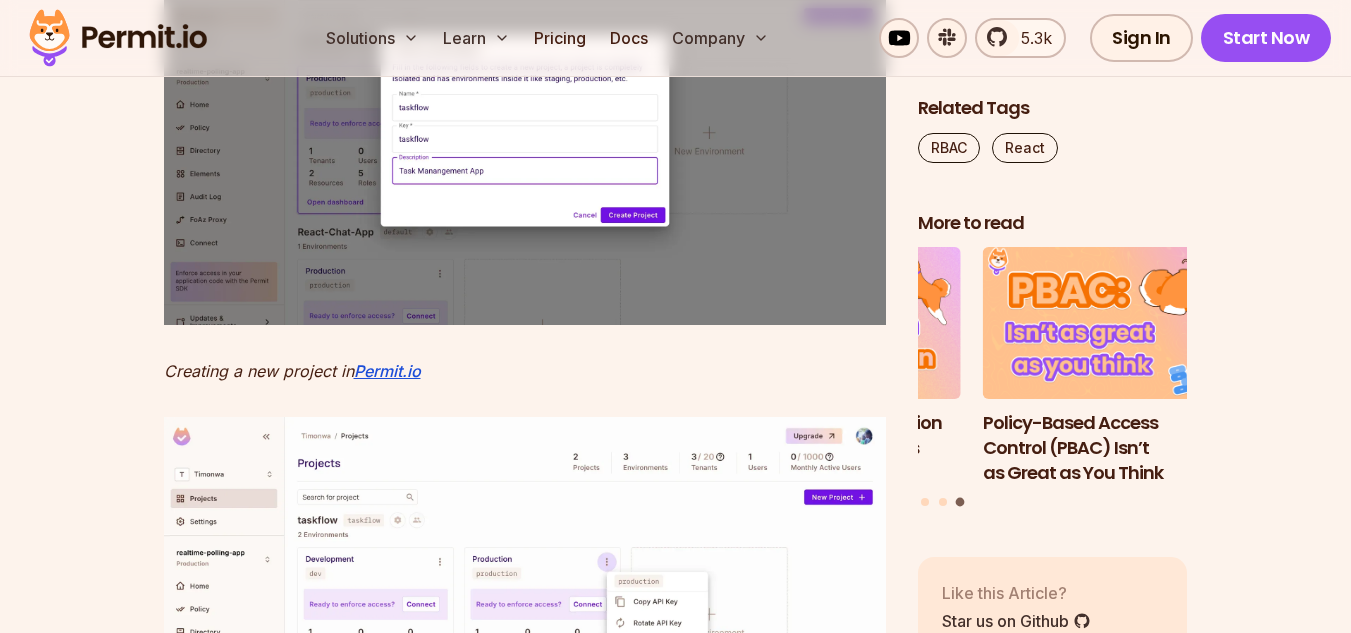 click on "To use  Permit.io , you'll need to sign up for an account. Once you have an account, visit your “Project” dashboard to create a new project. Then copy your project API key and paste it in your .env.local file." at bounding box center [525, -138] 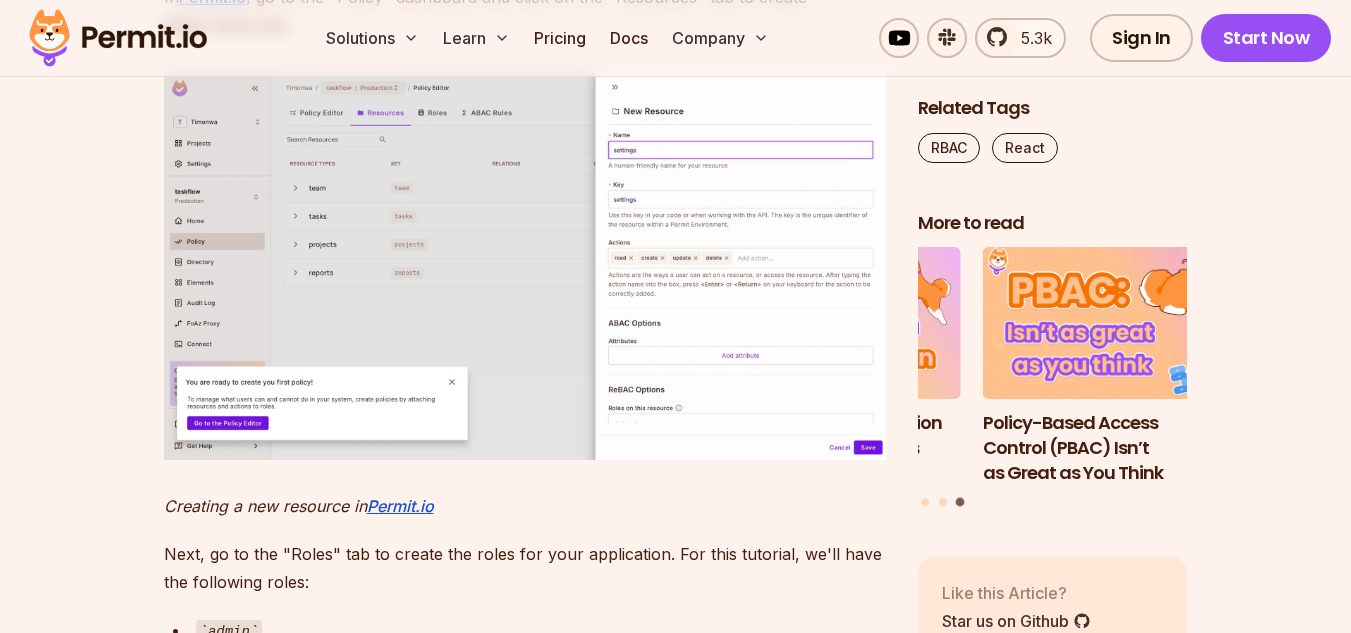 scroll, scrollTop: 8300, scrollLeft: 0, axis: vertical 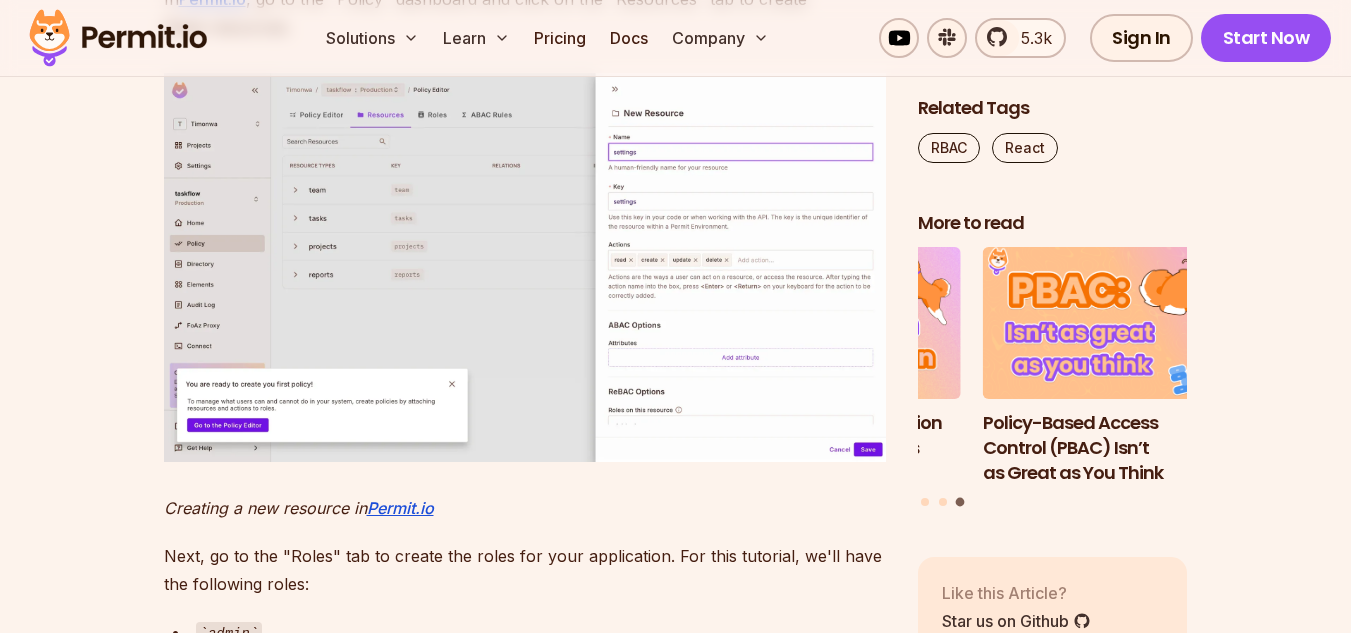 click on "Each of them represents a different part of our application that users can interact with." at bounding box center [525, -49] 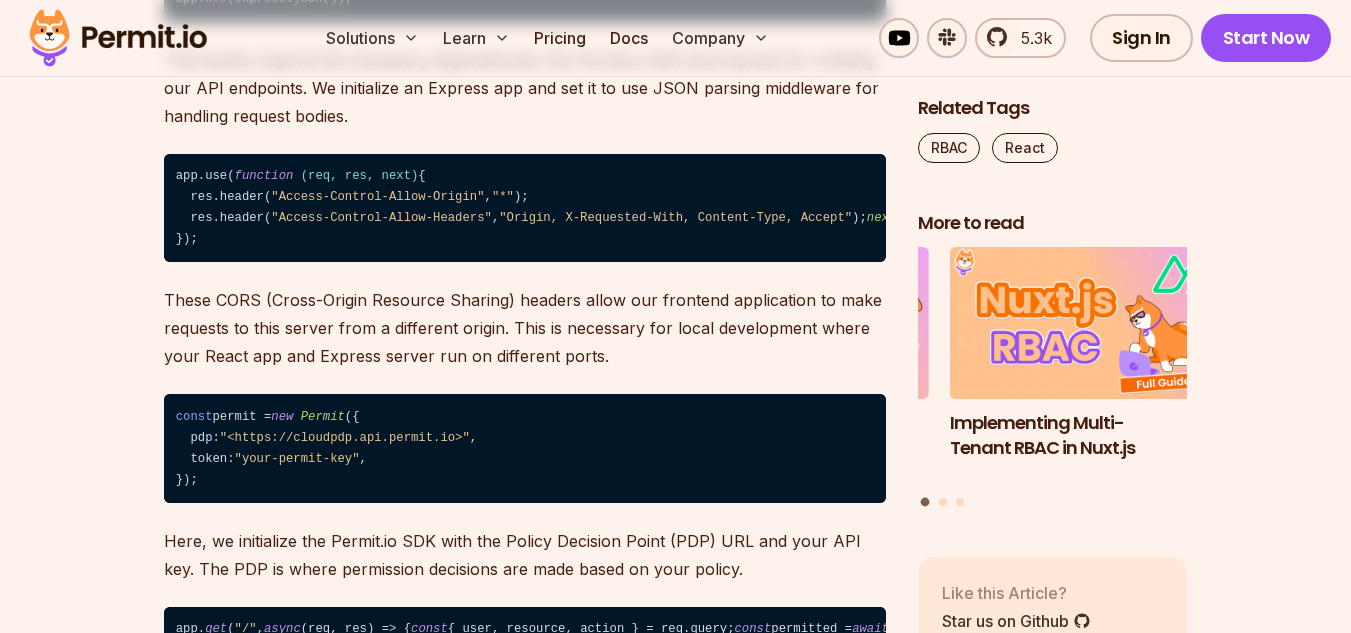 scroll, scrollTop: 12700, scrollLeft: 0, axis: vertical 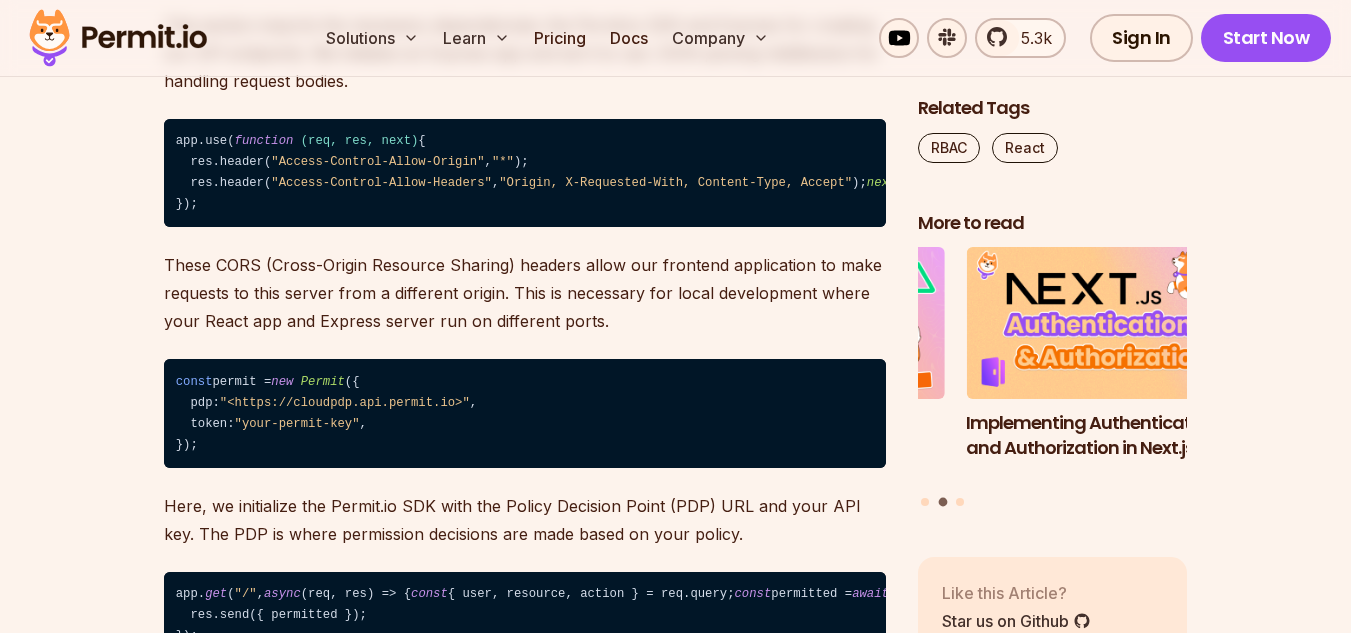 click on "async" at bounding box center [1002, -438] 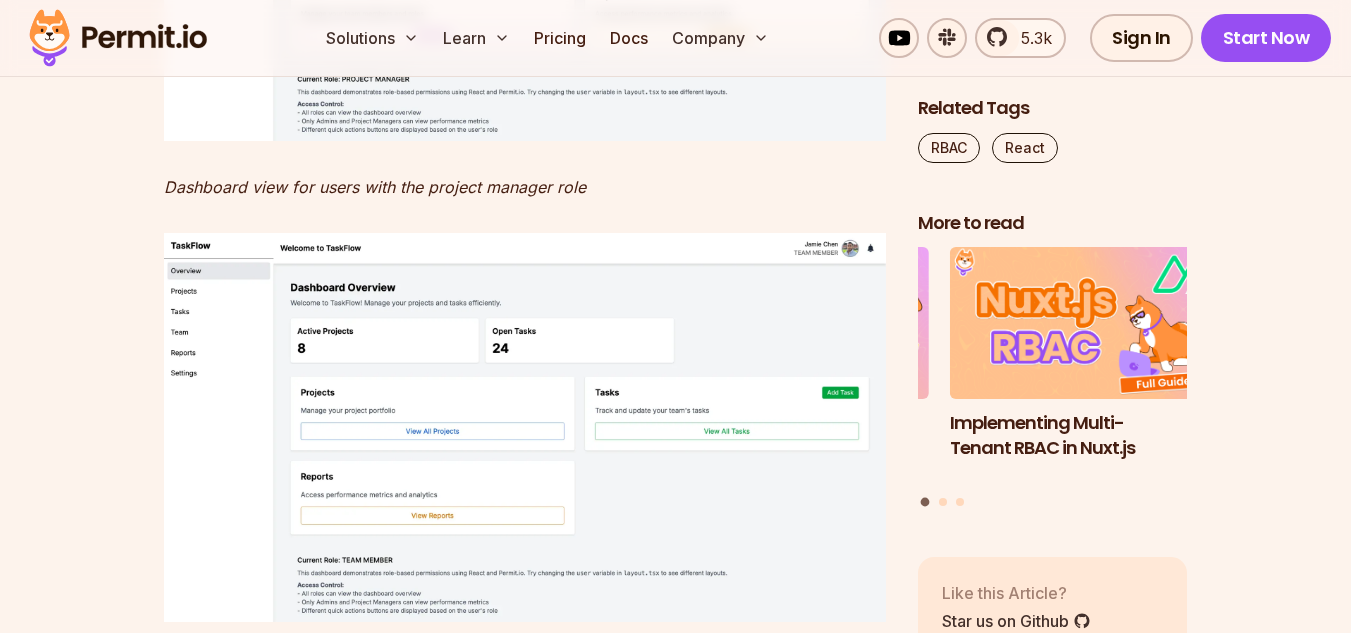 scroll, scrollTop: 17800, scrollLeft: 0, axis: vertical 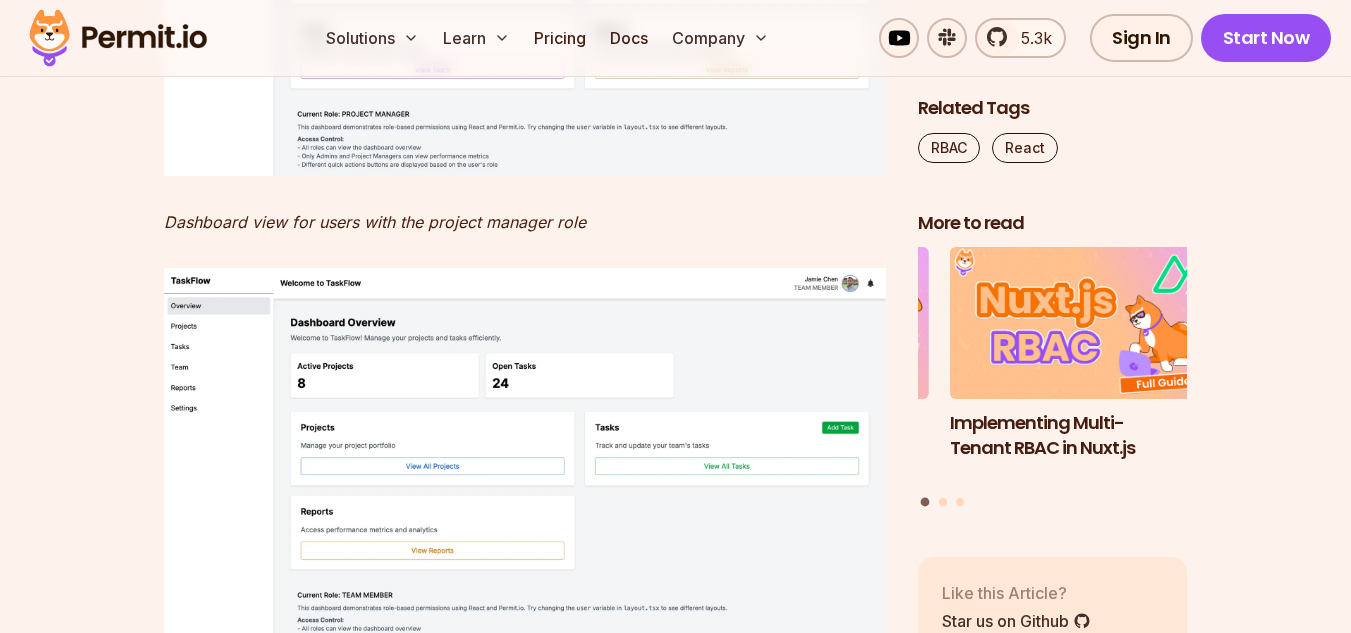 click on "This hook centralizes permission-checking logic for our React components. It takes a user ID and makes a bulk permission request to our backend server, fetching all possible action/resource combinations for our application in a single network call. The hook maintains these permissions in the state as key-value pairs (where keys follow the format  action:resource  and values are boolean permission results). When a component needs to check if a user can perform an action on a resource, it simply looks up the corresponding key in this permissions object. The hook runs whenever the user ID changes, ensuring permissions are always current with the logged-in user." at bounding box center (525, -1909) 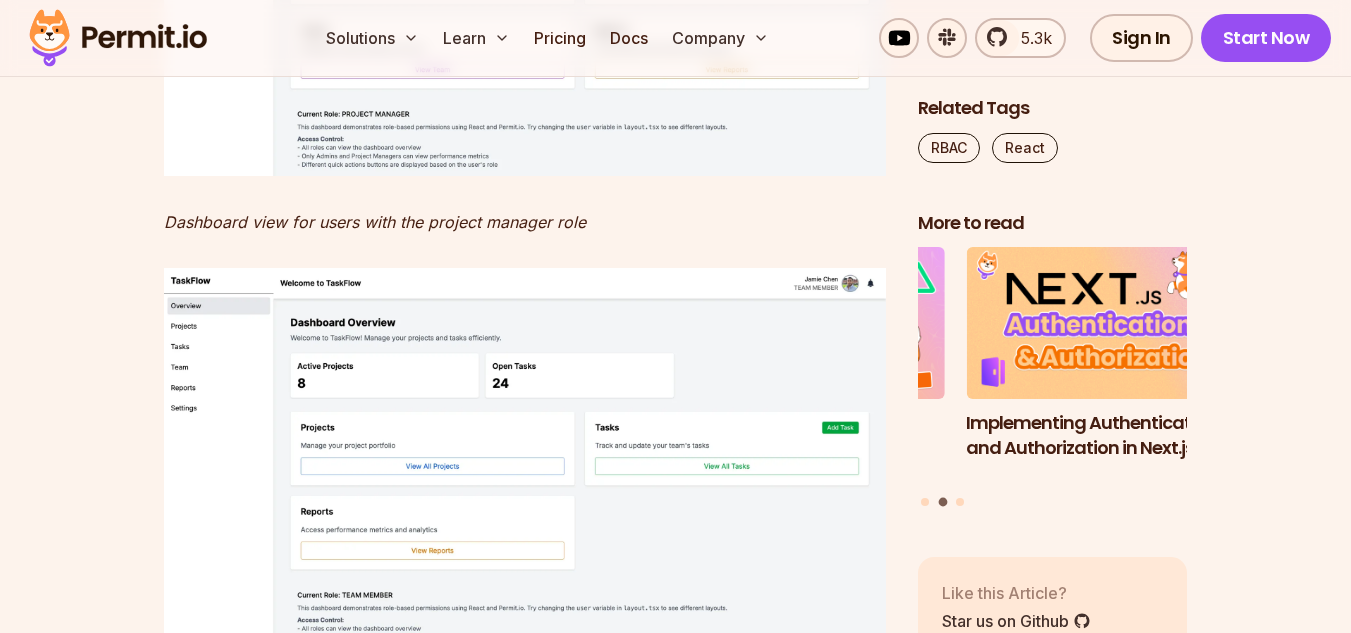 drag, startPoint x: 739, startPoint y: 187, endPoint x: 772, endPoint y: 187, distance: 33 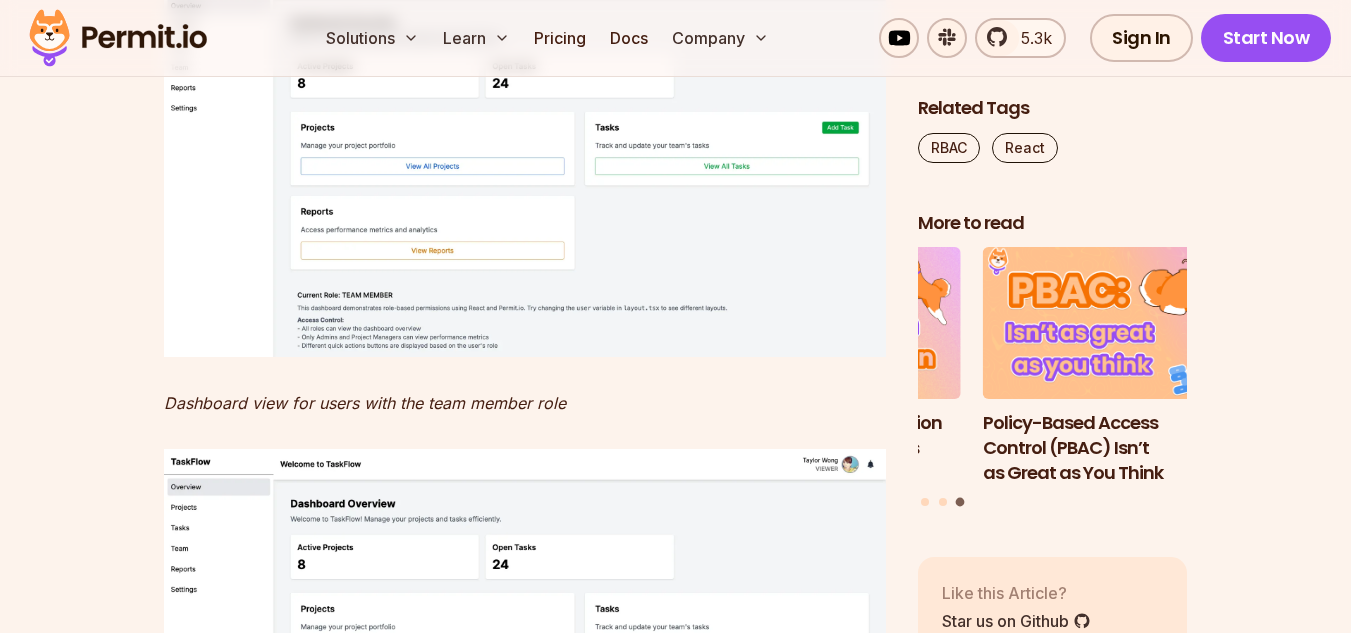 scroll, scrollTop: 18000, scrollLeft: 0, axis: vertical 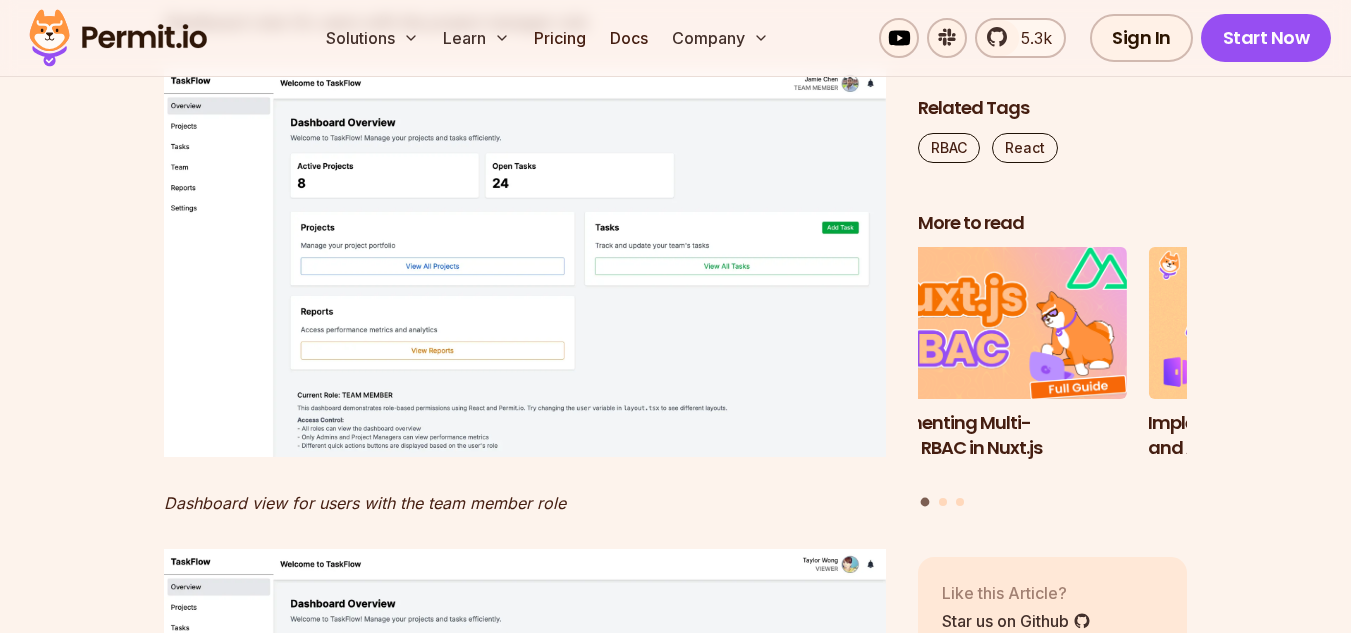 drag, startPoint x: 1114, startPoint y: 327, endPoint x: 1019, endPoint y: 334, distance: 95.257545 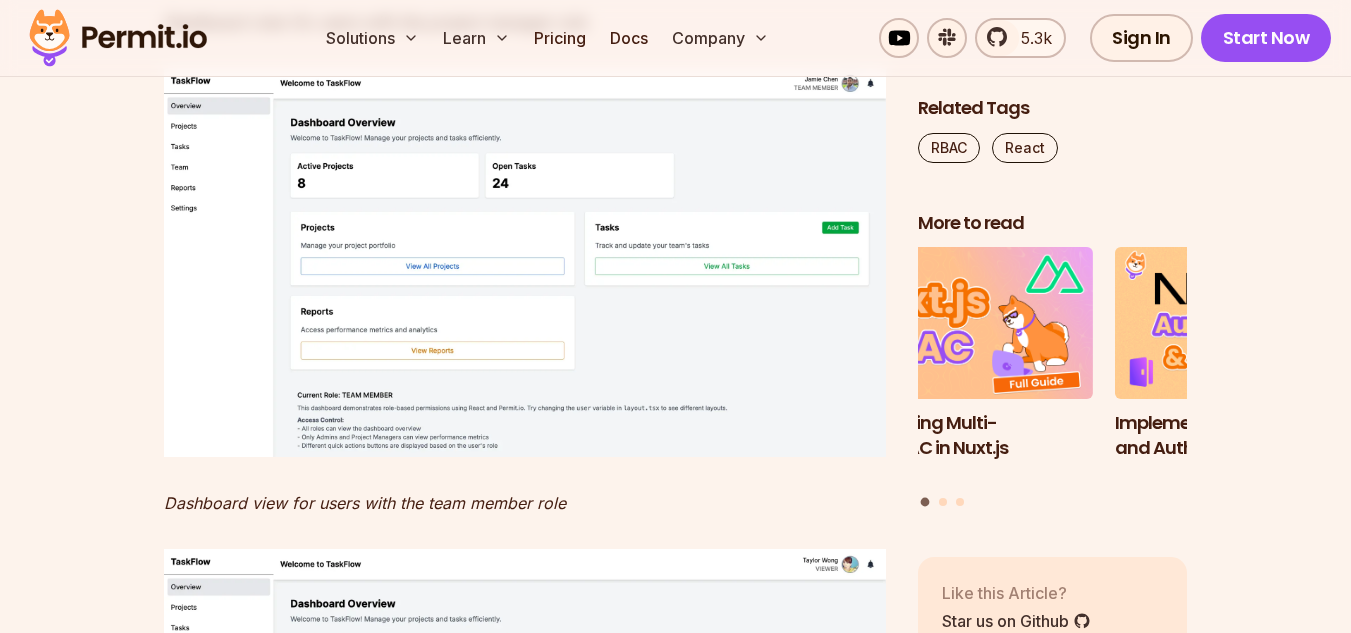 drag, startPoint x: 1121, startPoint y: 340, endPoint x: 885, endPoint y: 391, distance: 241.44772 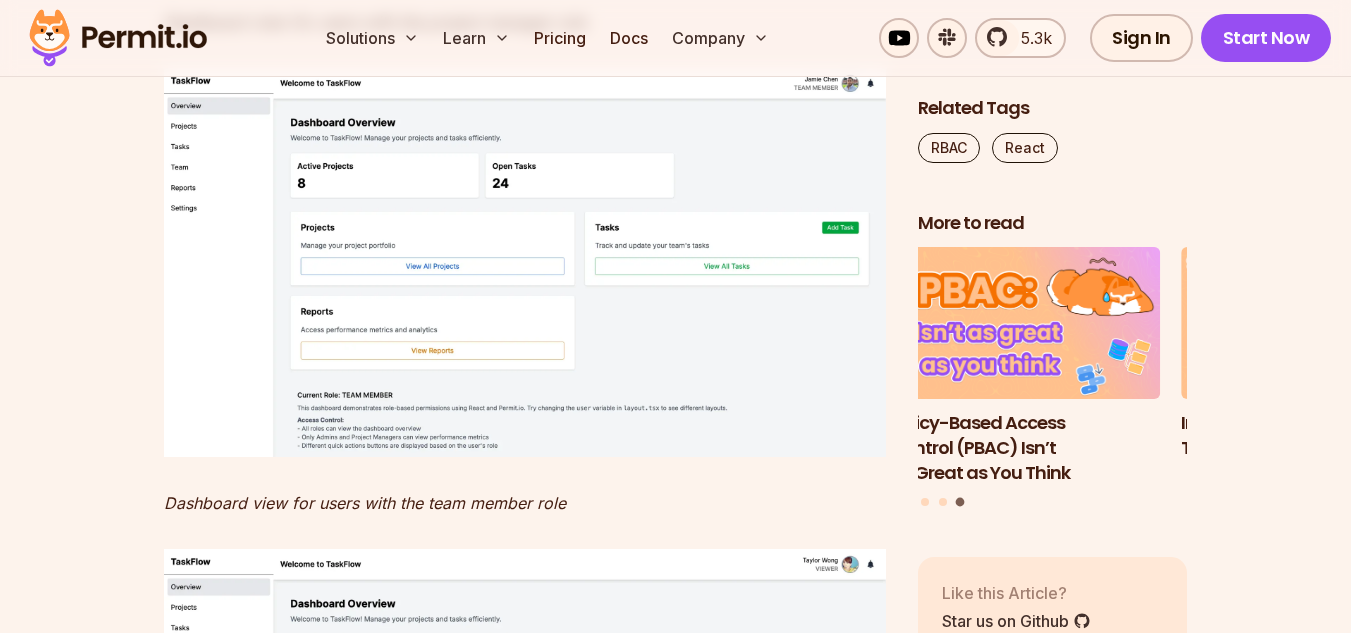 drag, startPoint x: 1133, startPoint y: 351, endPoint x: 998, endPoint y: 384, distance: 138.97482 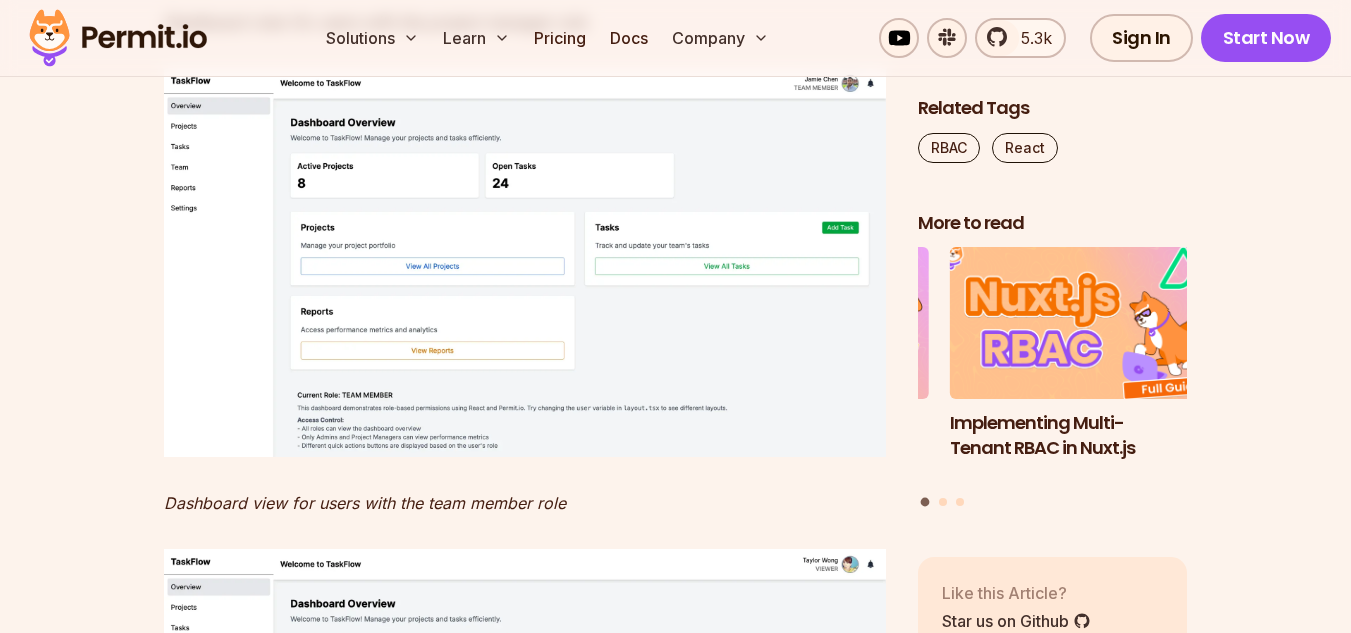 click on "Implementing Multi-Tenant RBAC in Nuxt.js" at bounding box center [1085, 436] 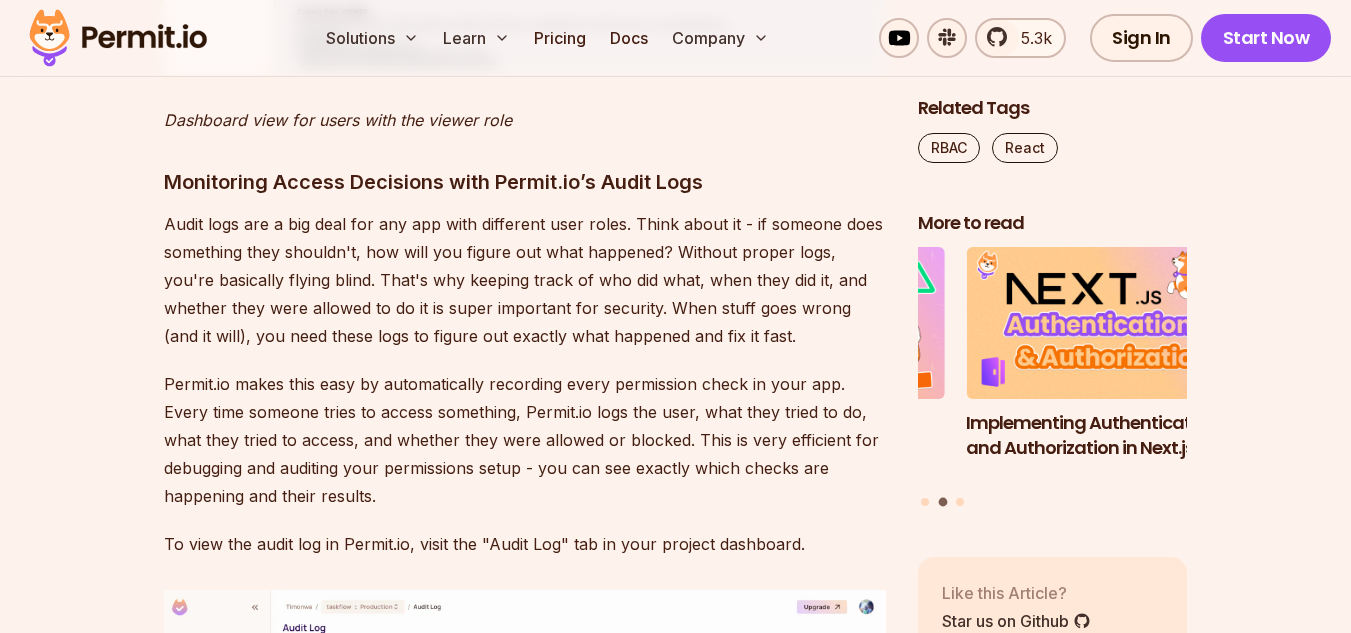 scroll, scrollTop: 18900, scrollLeft: 0, axis: vertical 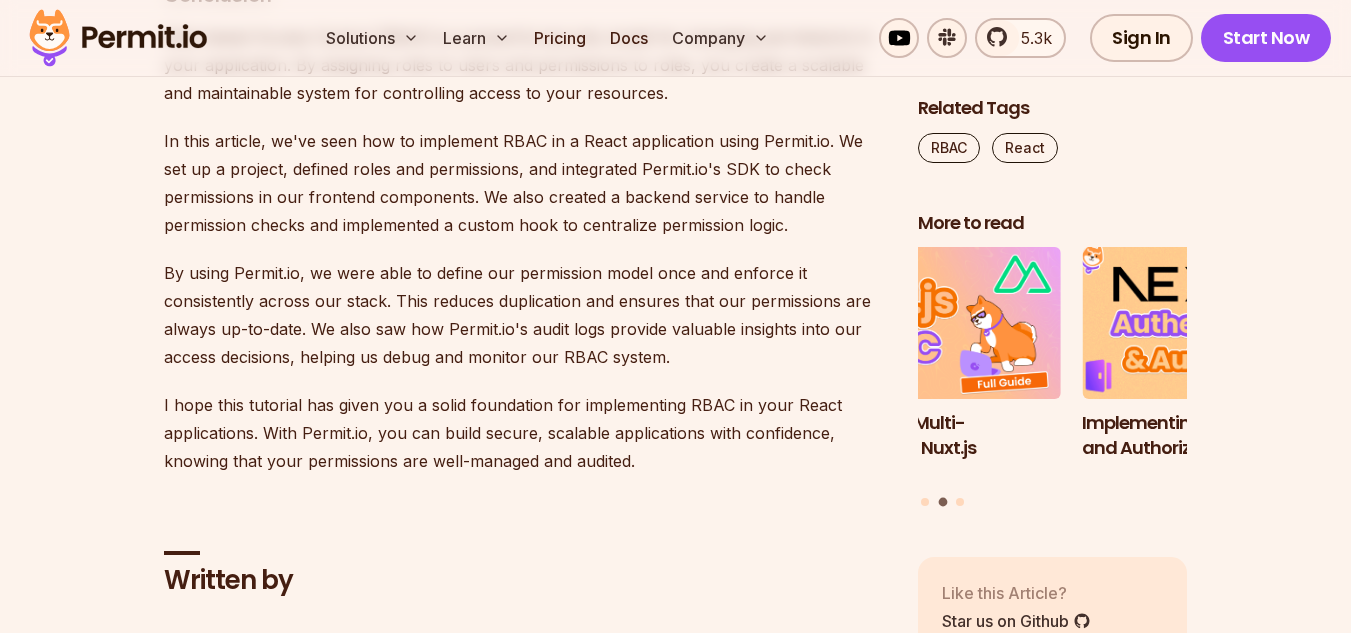 drag, startPoint x: 1007, startPoint y: 324, endPoint x: 1127, endPoint y: 312, distance: 120.59851 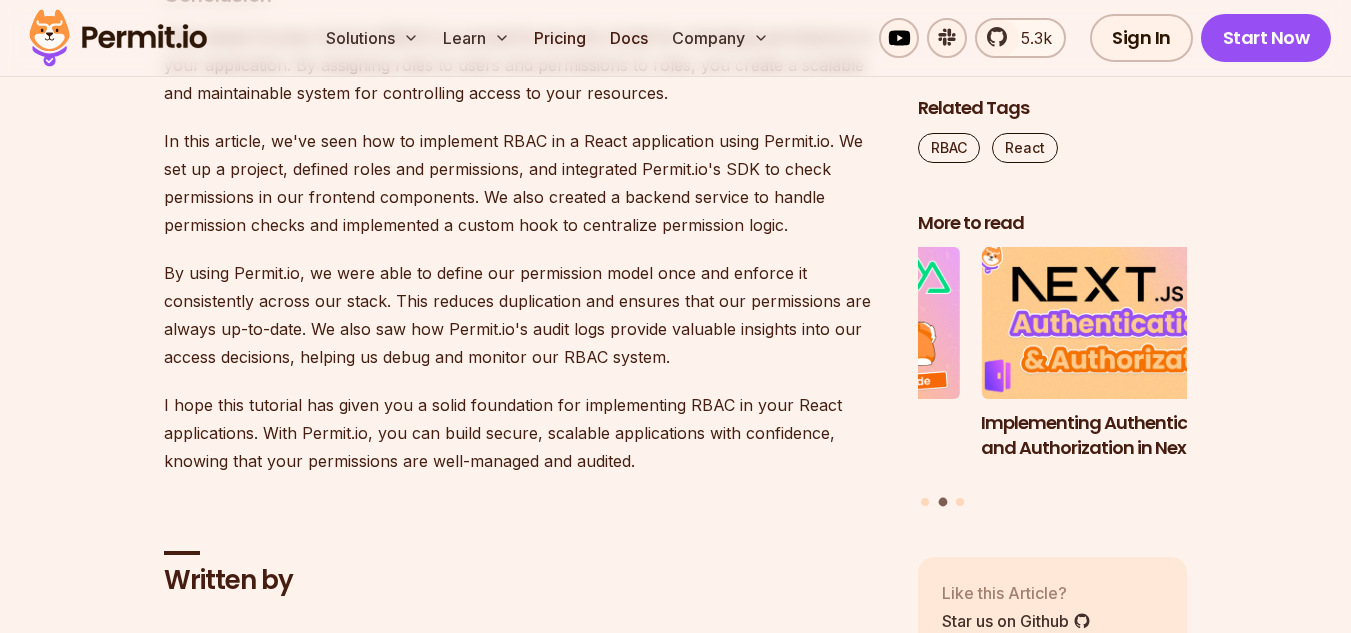 drag, startPoint x: 973, startPoint y: 310, endPoint x: 1114, endPoint y: 306, distance: 141.05673 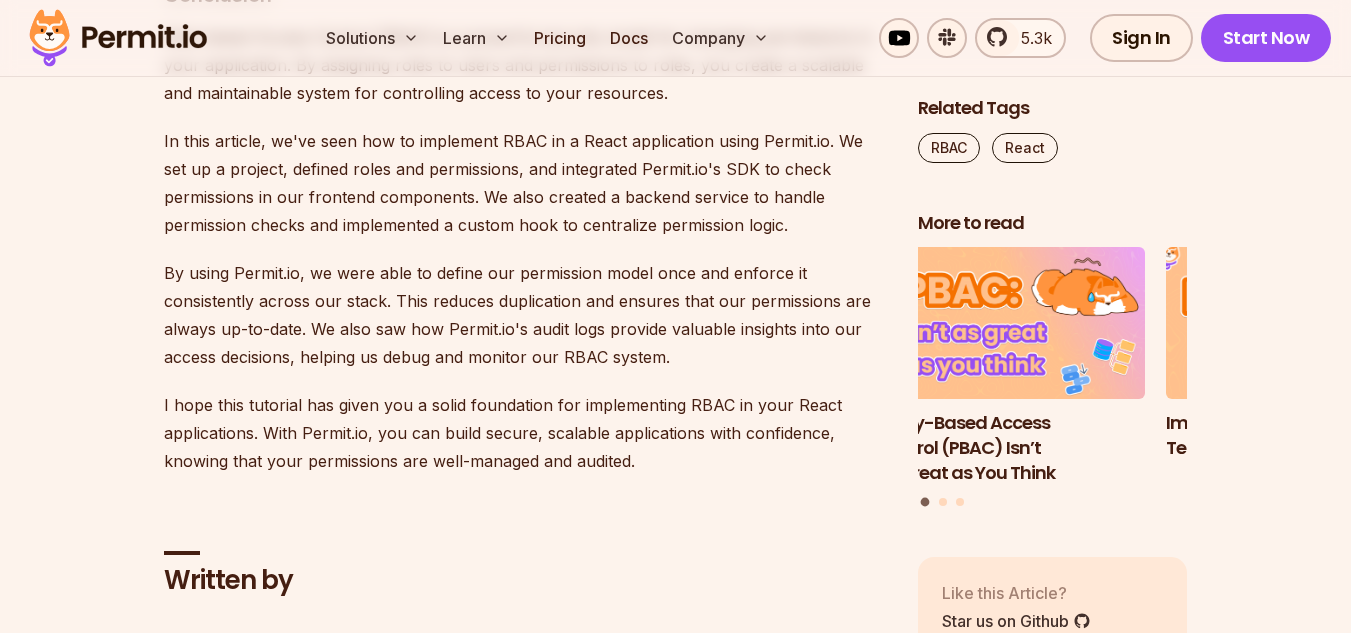 drag, startPoint x: 961, startPoint y: 312, endPoint x: 1171, endPoint y: 311, distance: 210.00238 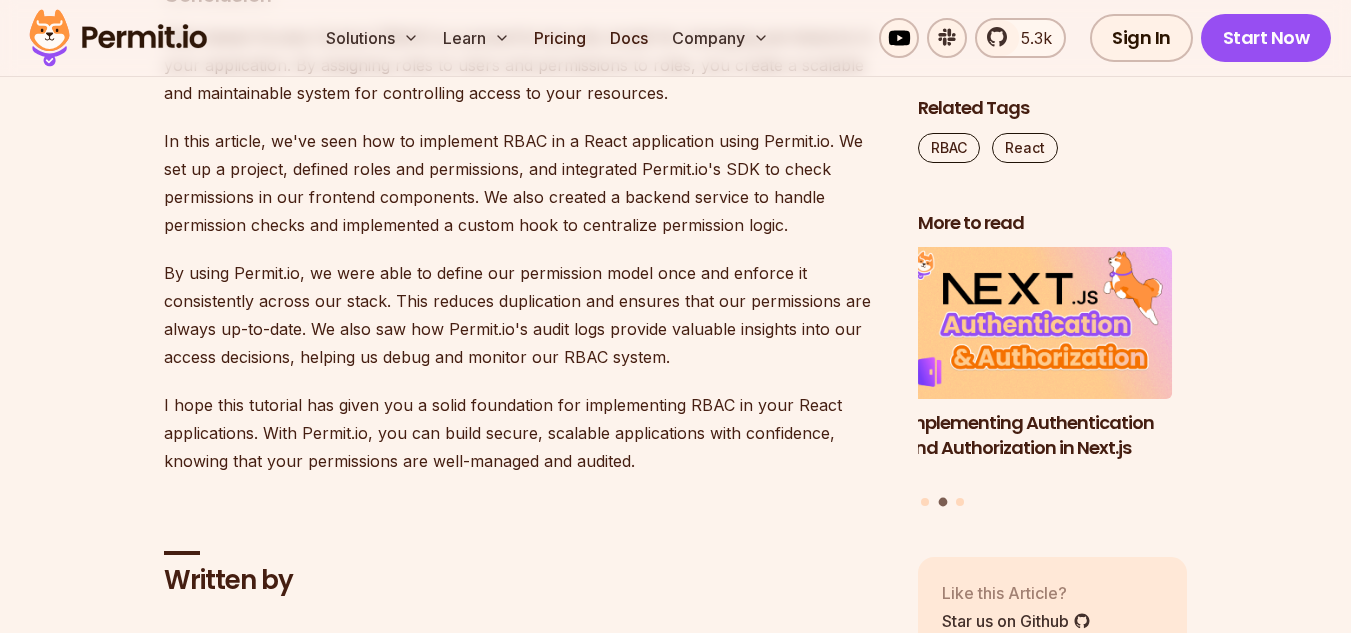 drag, startPoint x: 1011, startPoint y: 314, endPoint x: 1205, endPoint y: 314, distance: 194 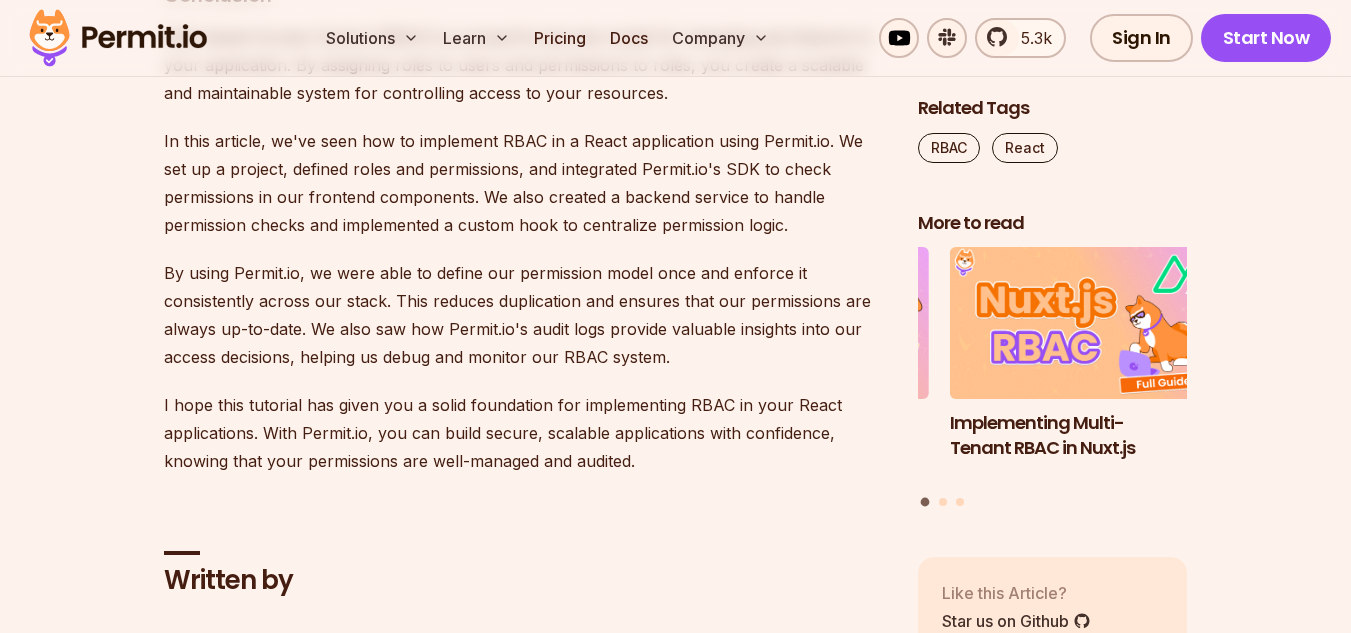 drag, startPoint x: 1025, startPoint y: 317, endPoint x: 1250, endPoint y: 317, distance: 225 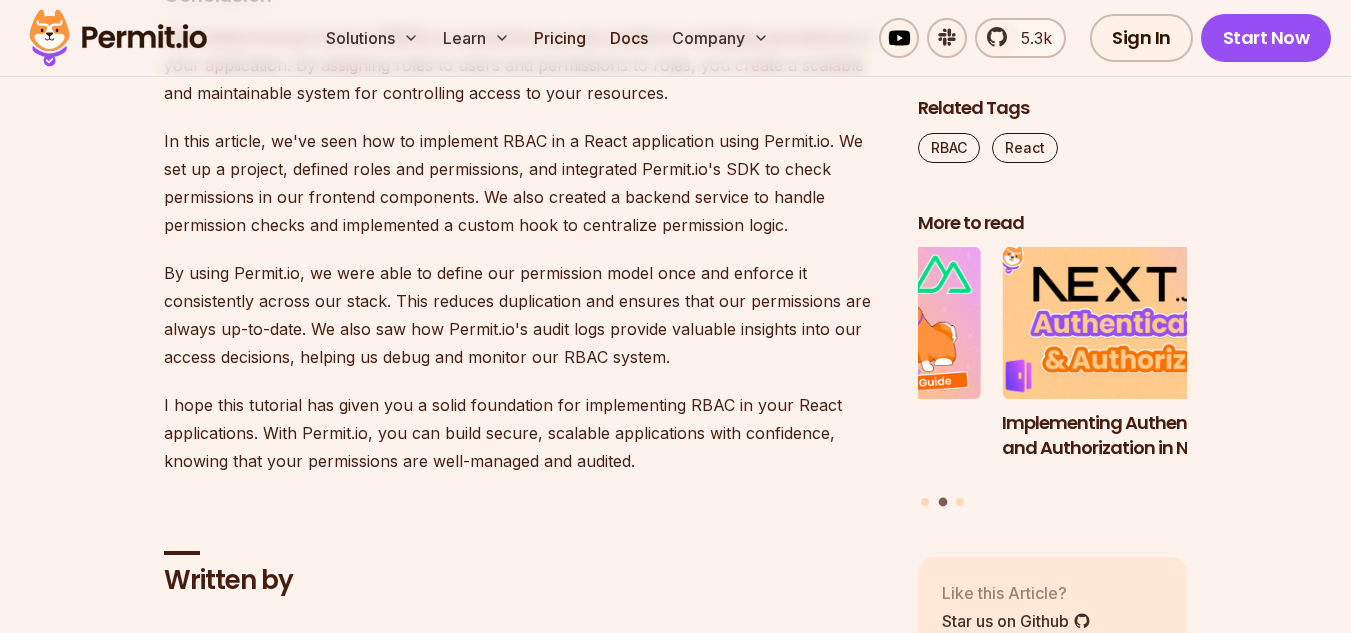 drag, startPoint x: 1017, startPoint y: 302, endPoint x: 1132, endPoint y: 302, distance: 115 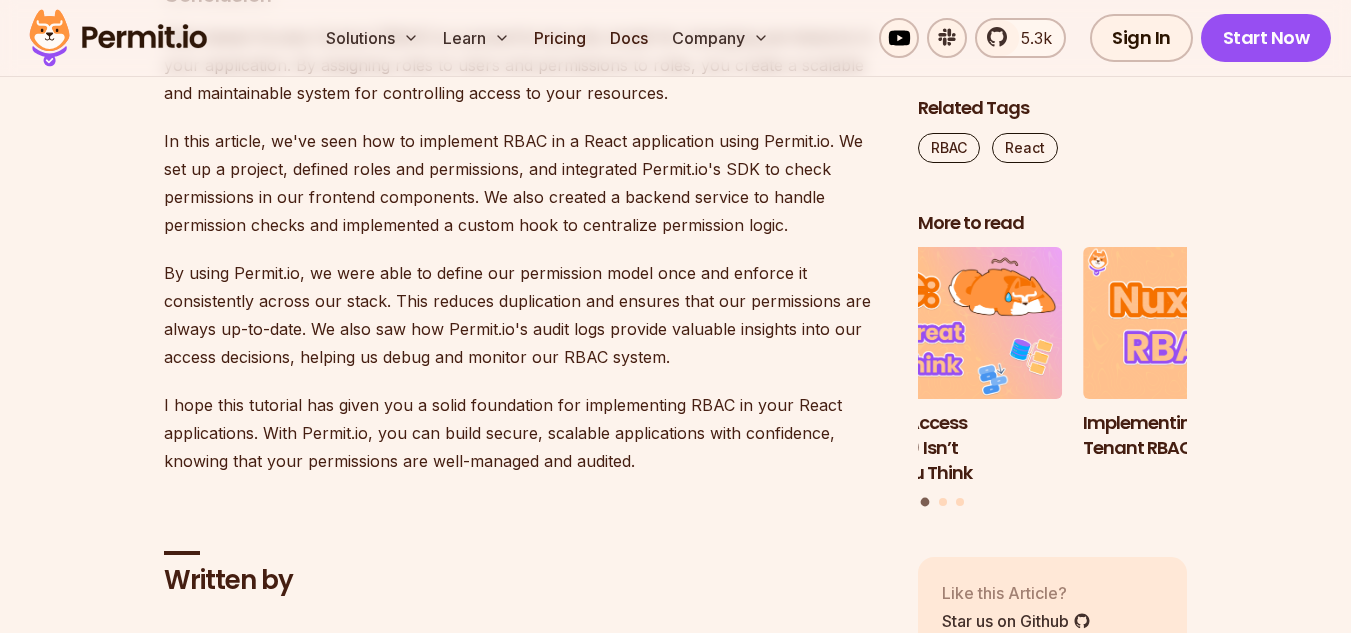 drag, startPoint x: 981, startPoint y: 302, endPoint x: 1180, endPoint y: 310, distance: 199.16074 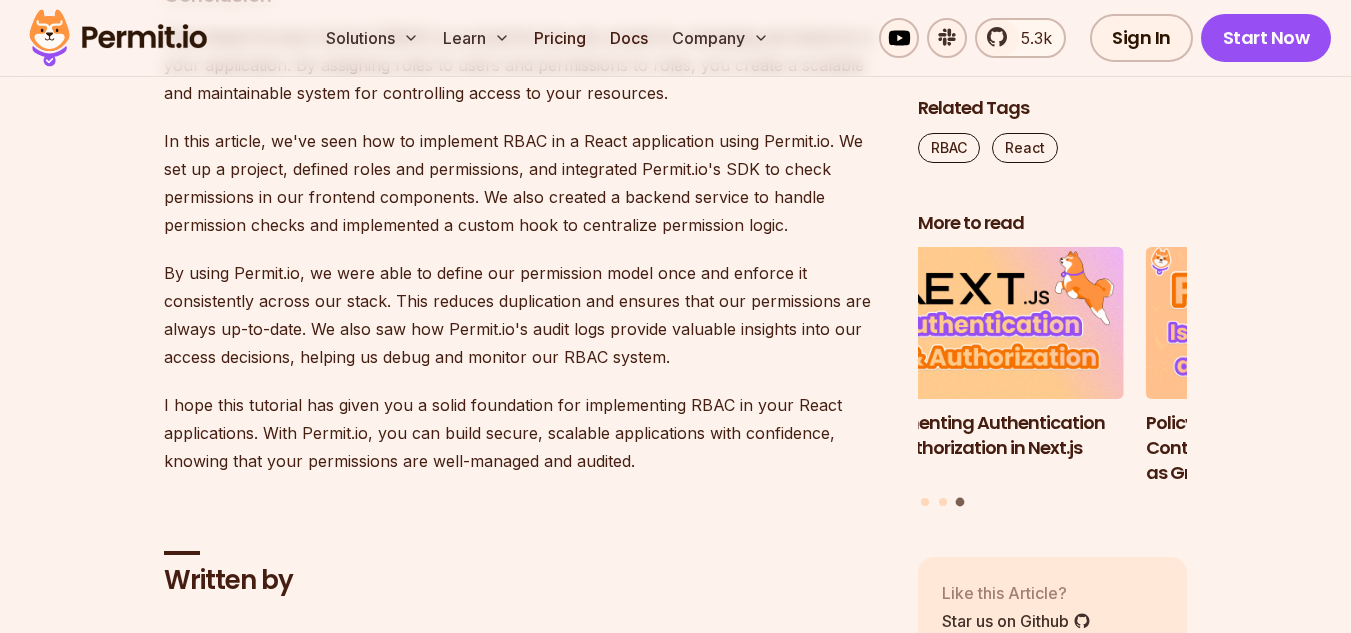 drag, startPoint x: 1034, startPoint y: 310, endPoint x: 1261, endPoint y: 311, distance: 227.0022 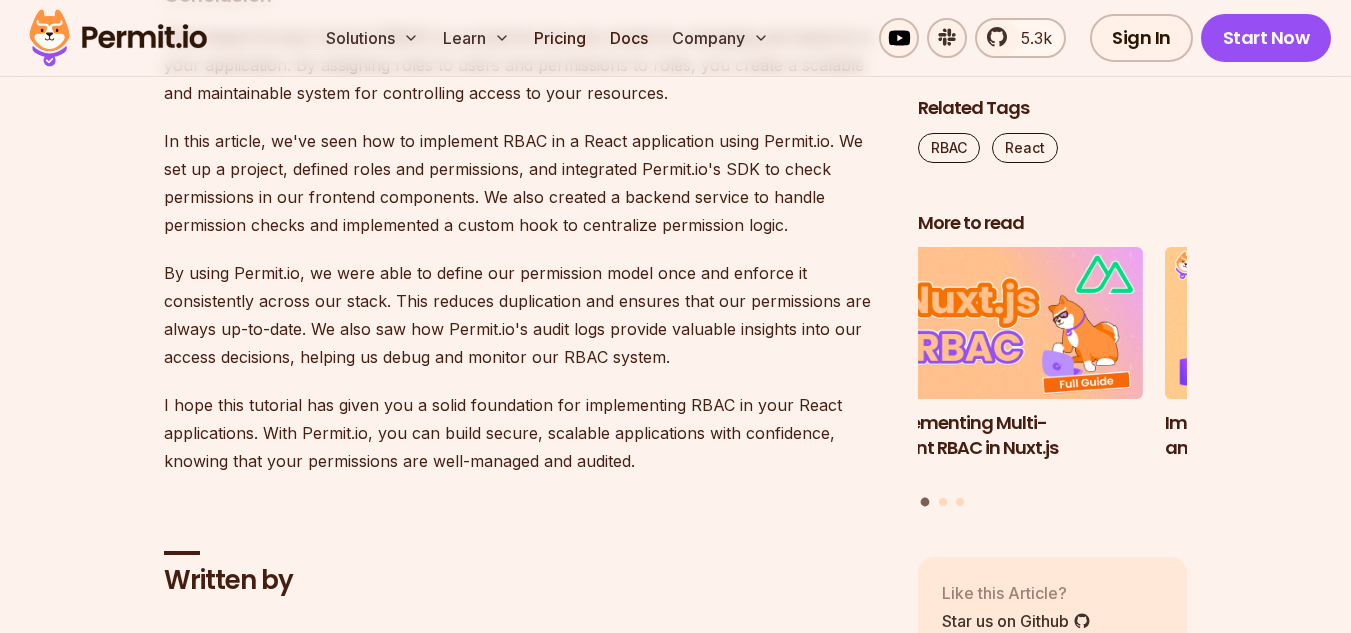 drag, startPoint x: 1093, startPoint y: 310, endPoint x: 1291, endPoint y: 310, distance: 198 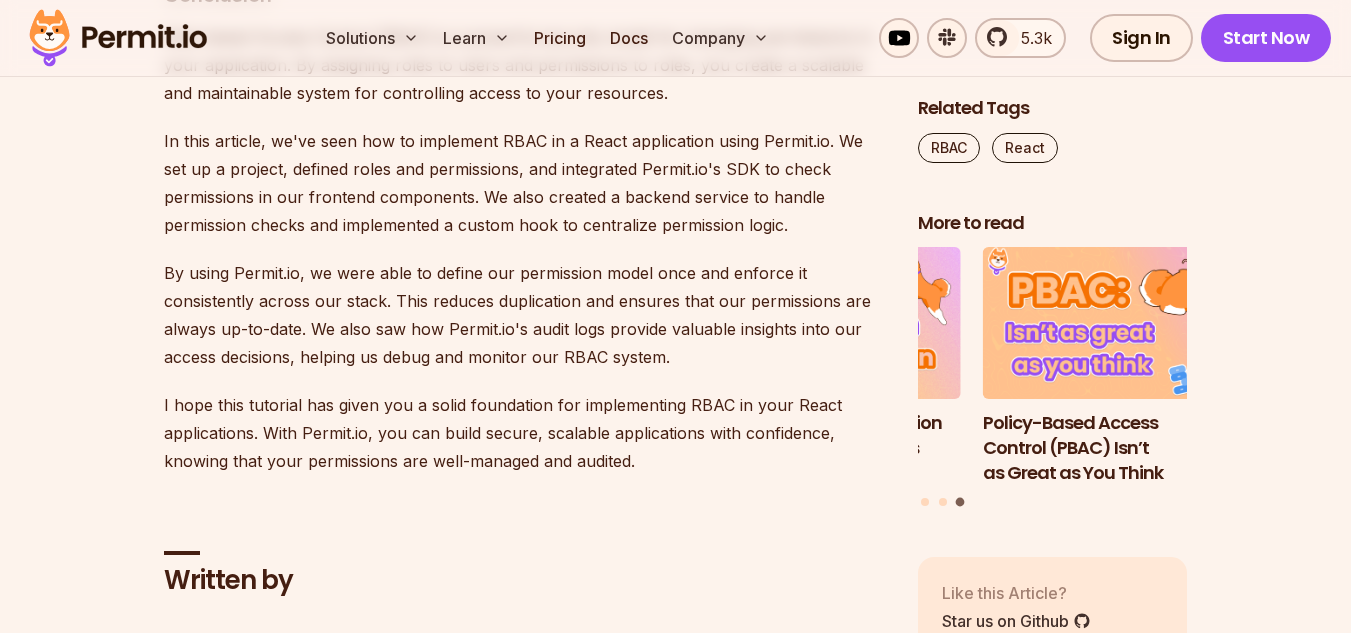 drag, startPoint x: 1040, startPoint y: 291, endPoint x: 1172, endPoint y: 291, distance: 132 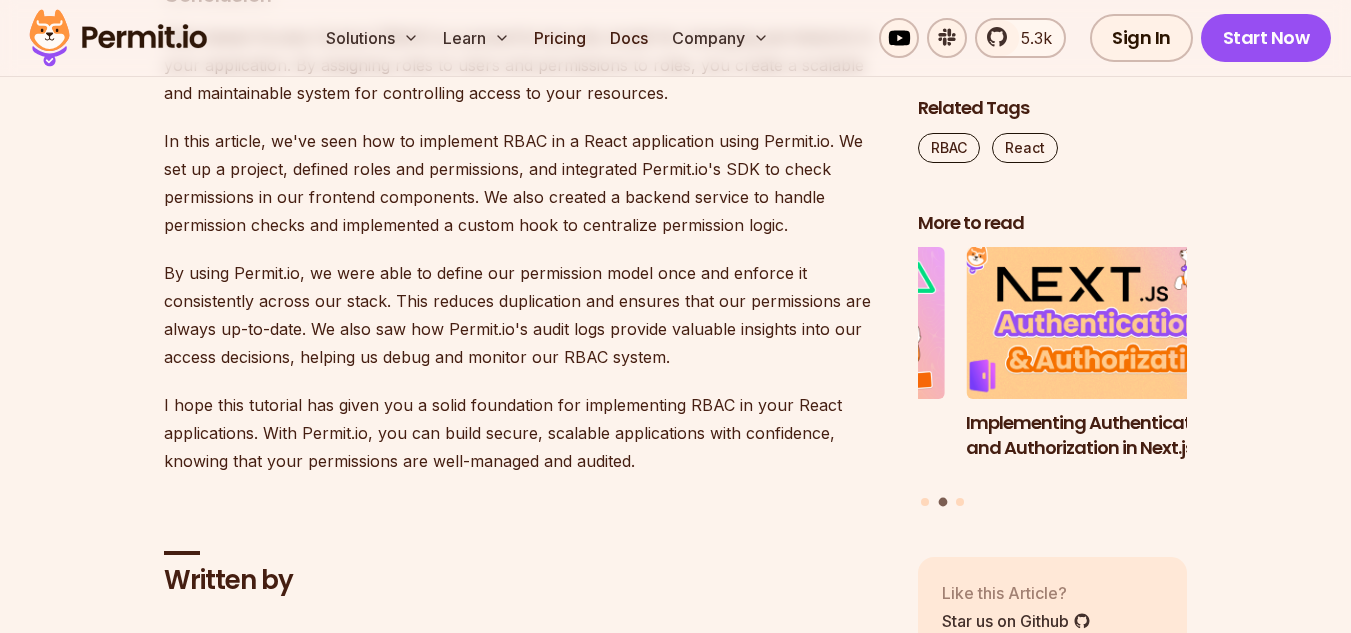 drag, startPoint x: 992, startPoint y: 295, endPoint x: 1167, endPoint y: 295, distance: 175 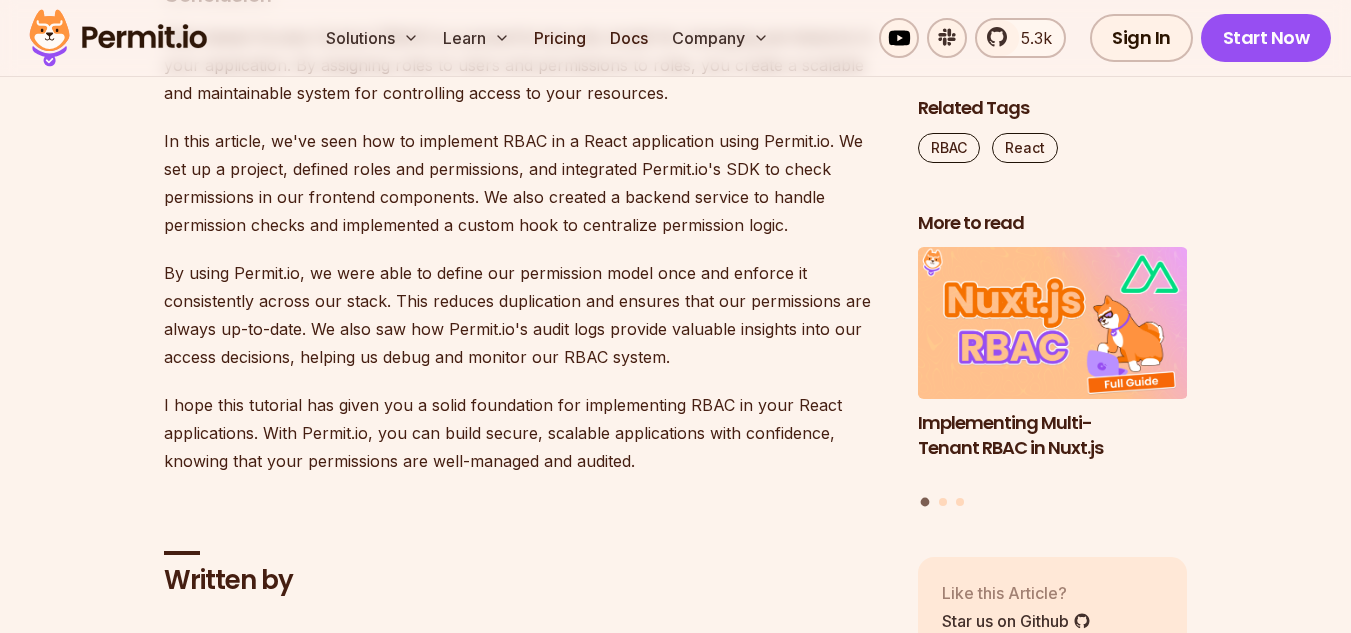drag, startPoint x: 957, startPoint y: 314, endPoint x: 1159, endPoint y: 314, distance: 202 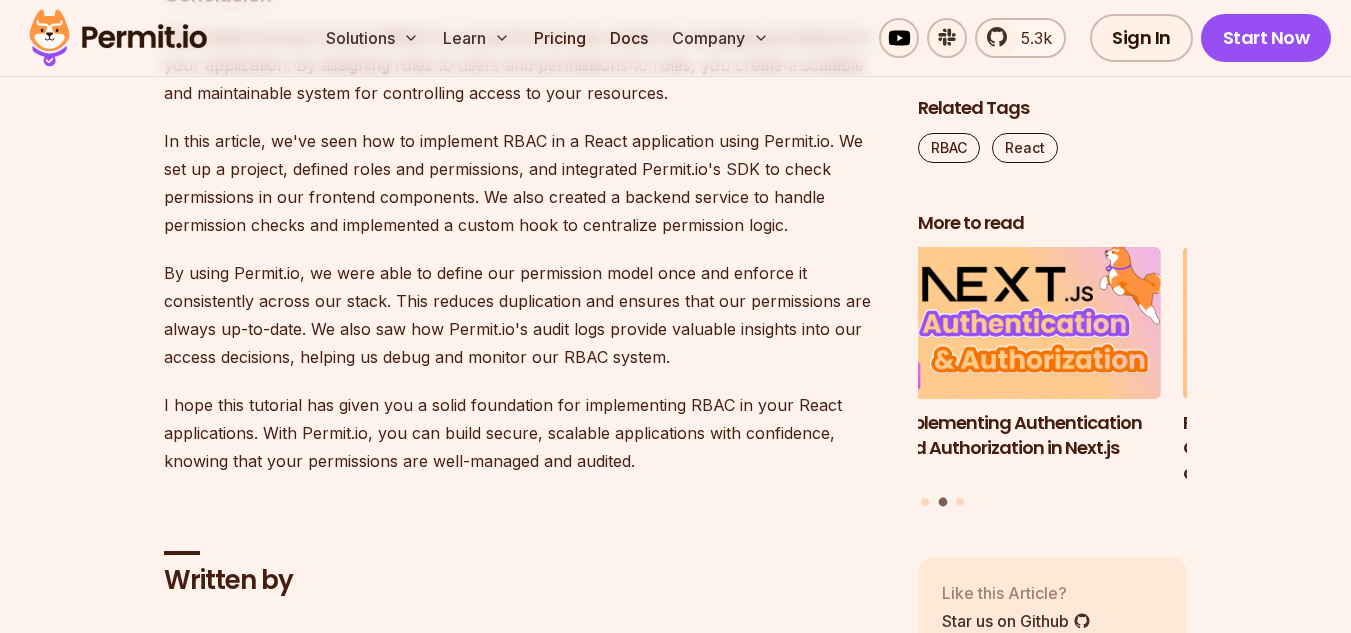 drag, startPoint x: 950, startPoint y: 314, endPoint x: 1156, endPoint y: 311, distance: 206.02185 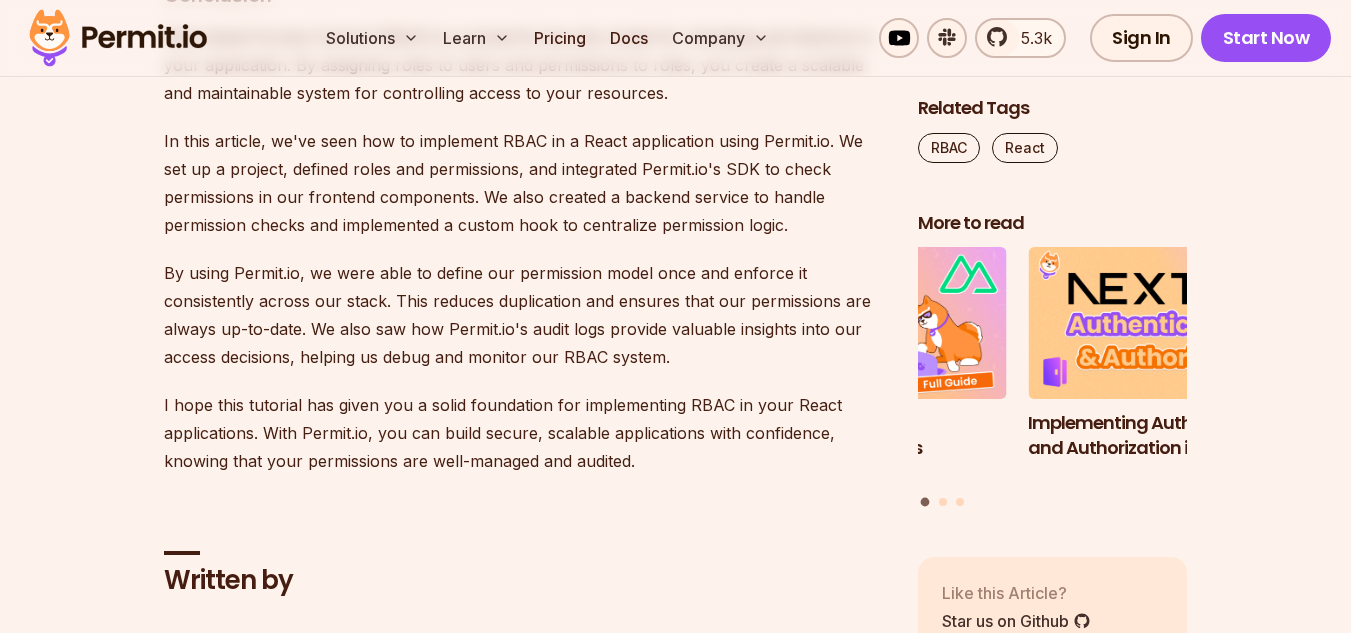 drag, startPoint x: 1068, startPoint y: 310, endPoint x: 885, endPoint y: 322, distance: 183.39302 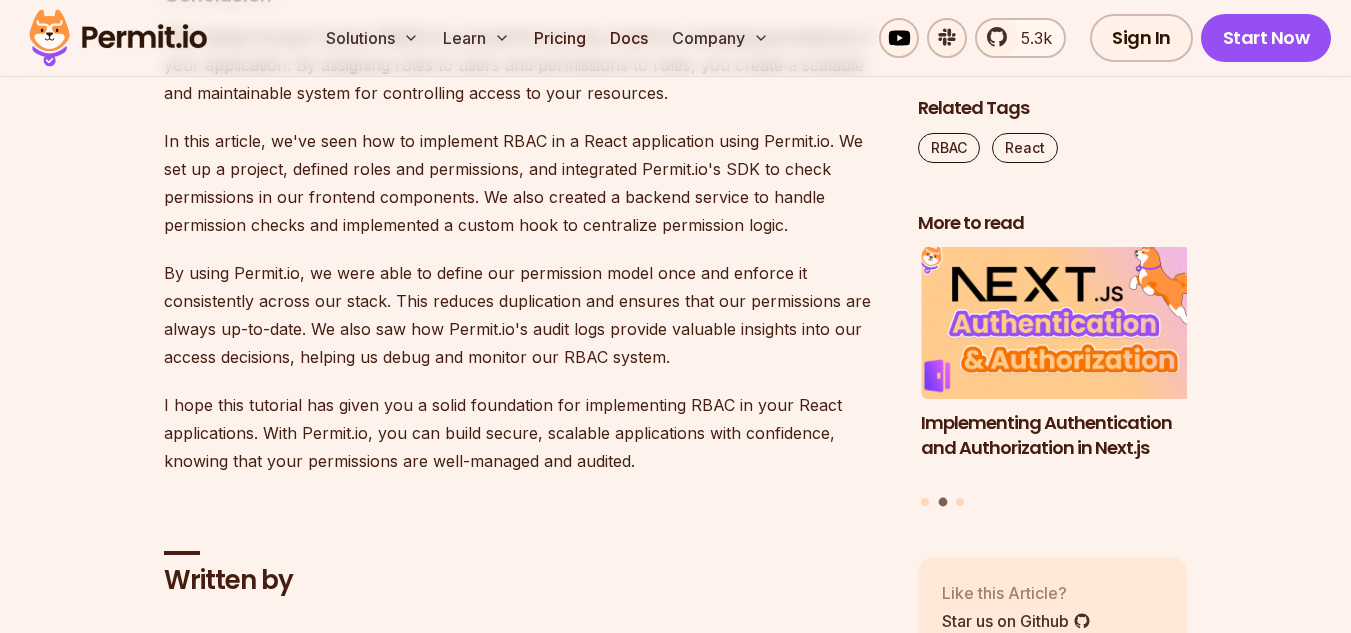 drag, startPoint x: 1007, startPoint y: 306, endPoint x: 961, endPoint y: 314, distance: 46.69047 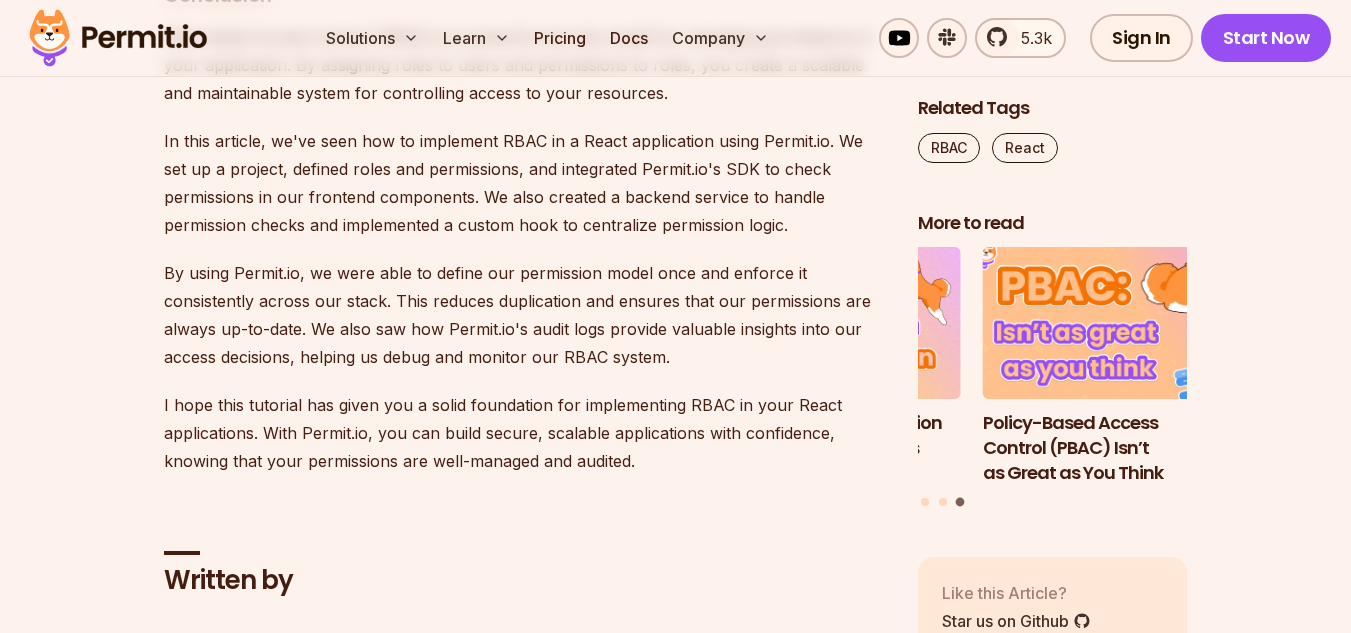 click at bounding box center [1117, 323] 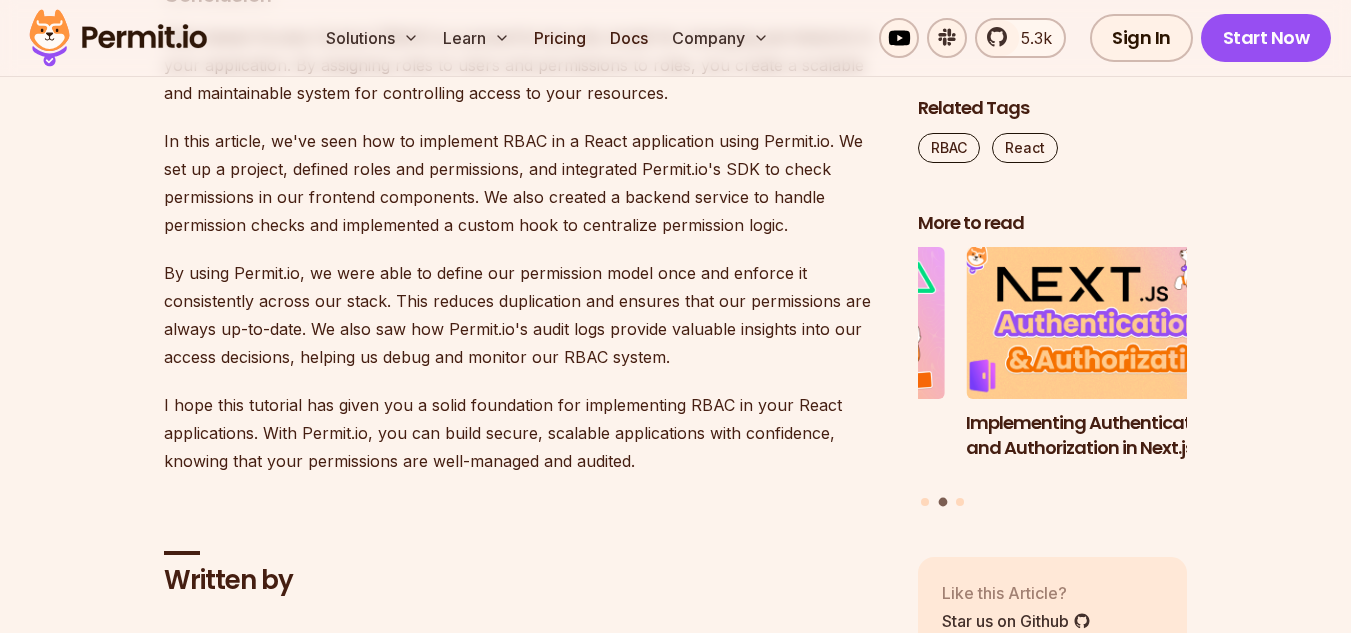 click at bounding box center (1101, 323) 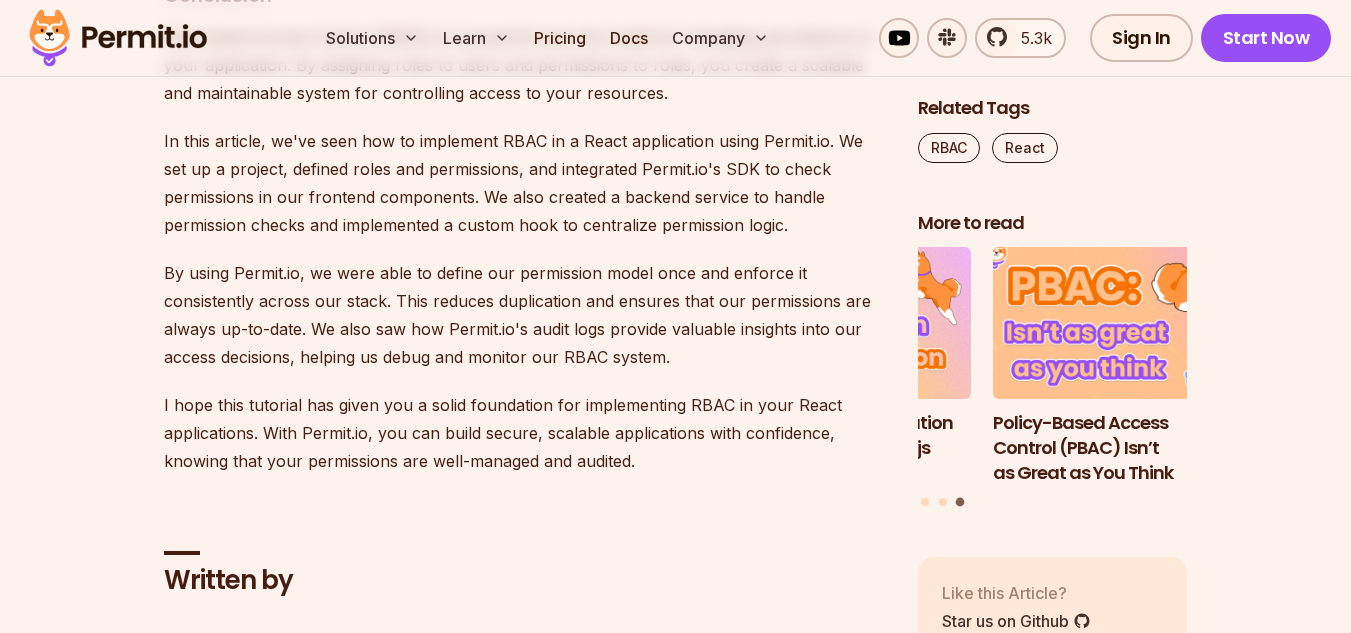 drag, startPoint x: 949, startPoint y: 319, endPoint x: 1108, endPoint y: 333, distance: 159.61516 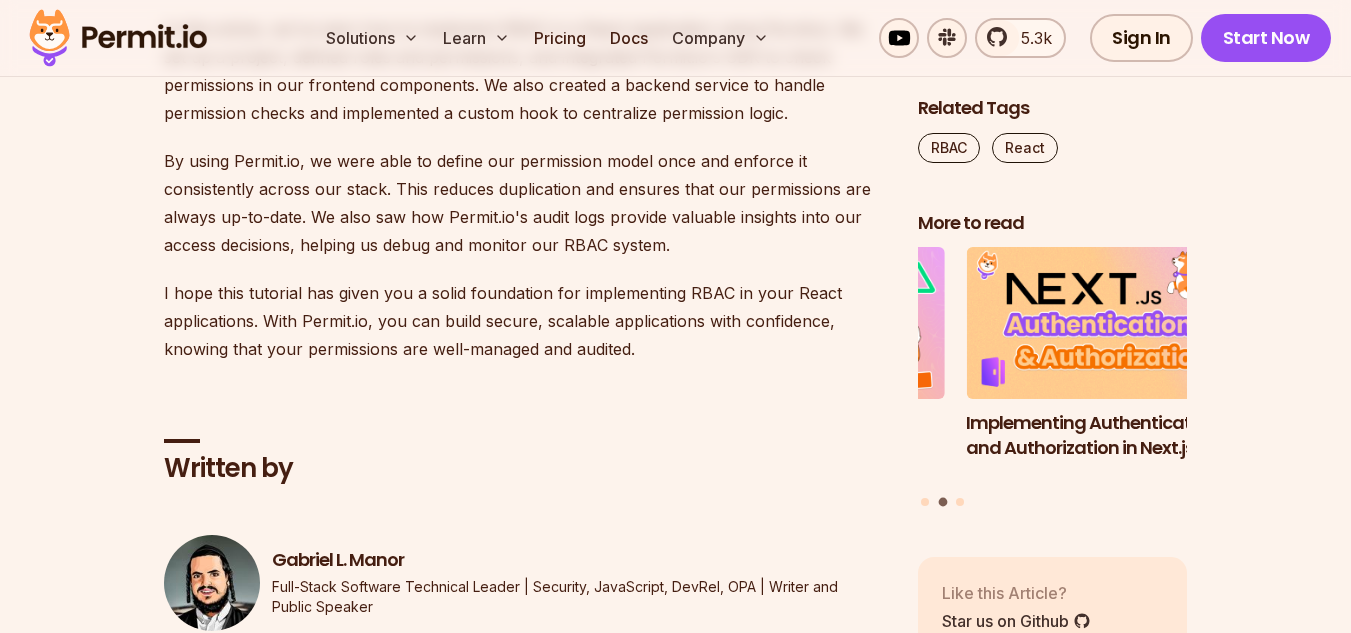 scroll, scrollTop: 21700, scrollLeft: 0, axis: vertical 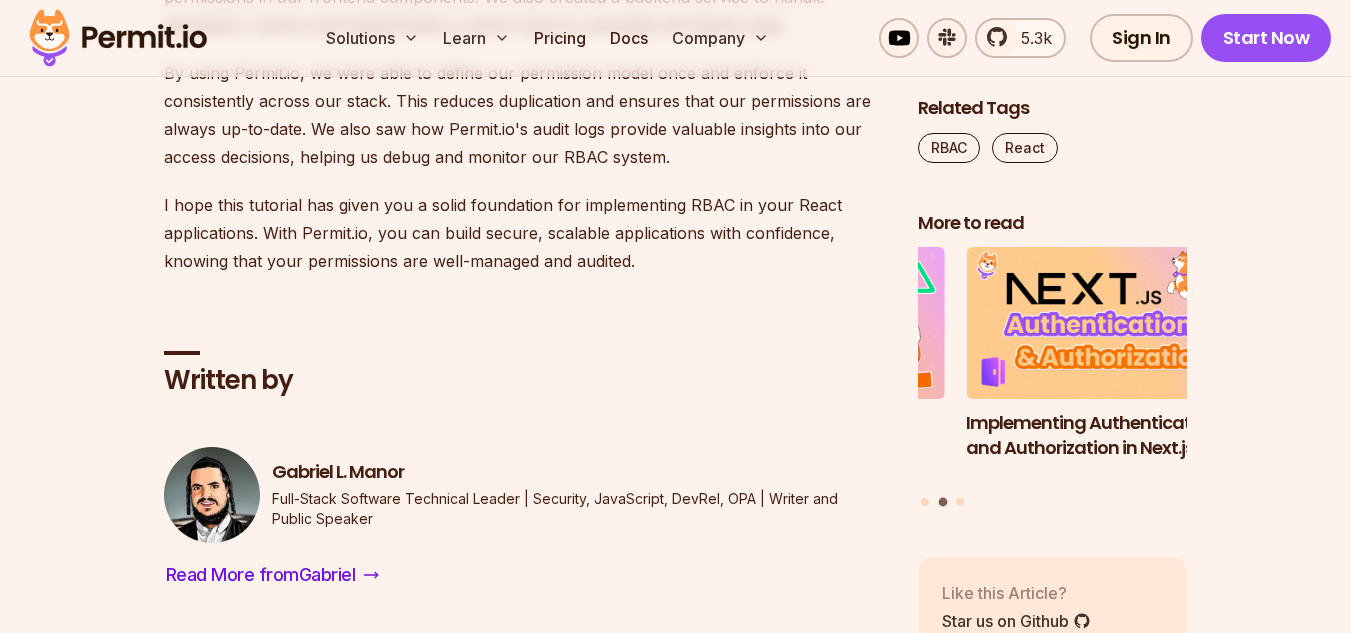 click on "Audit logs are a big deal for any app with different user roles. Think about it - if someone does something they shouldn't, how will you figure out what happened? Without proper logs, you're basically flying blind. That's why keeping track of who did what, when they did it, and whether they were allowed to do it is super important for security. When stuff goes wrong (and it will), you need these logs to figure out exactly what happened and fix it fast." at bounding box center [525, -2555] 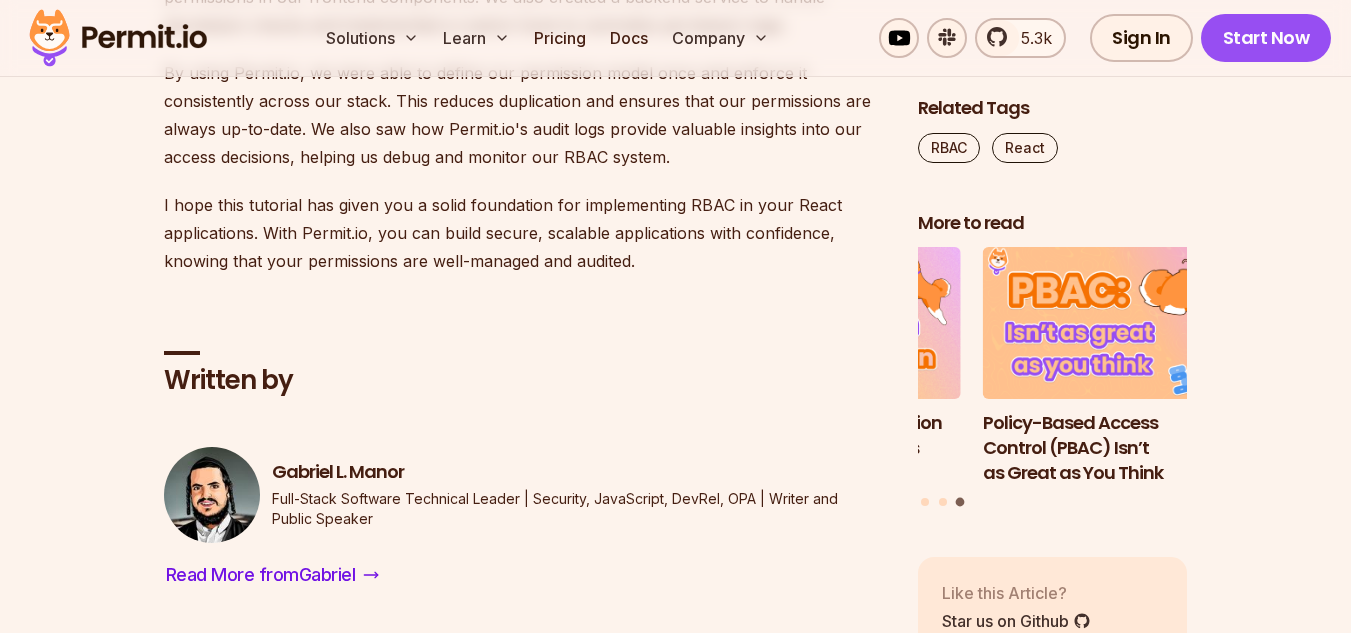 click on "Permit.io makes this easy by automatically recording every permission check in your app. Every time someone tries to access something, Permit.io logs the user, what they tried to do, what they tried to access, and whether they were allowed or blocked. This is very efficient for debugging and auditing your permissions setup - you can see exactly which checks are happening and their results." at bounding box center (525, -2395) 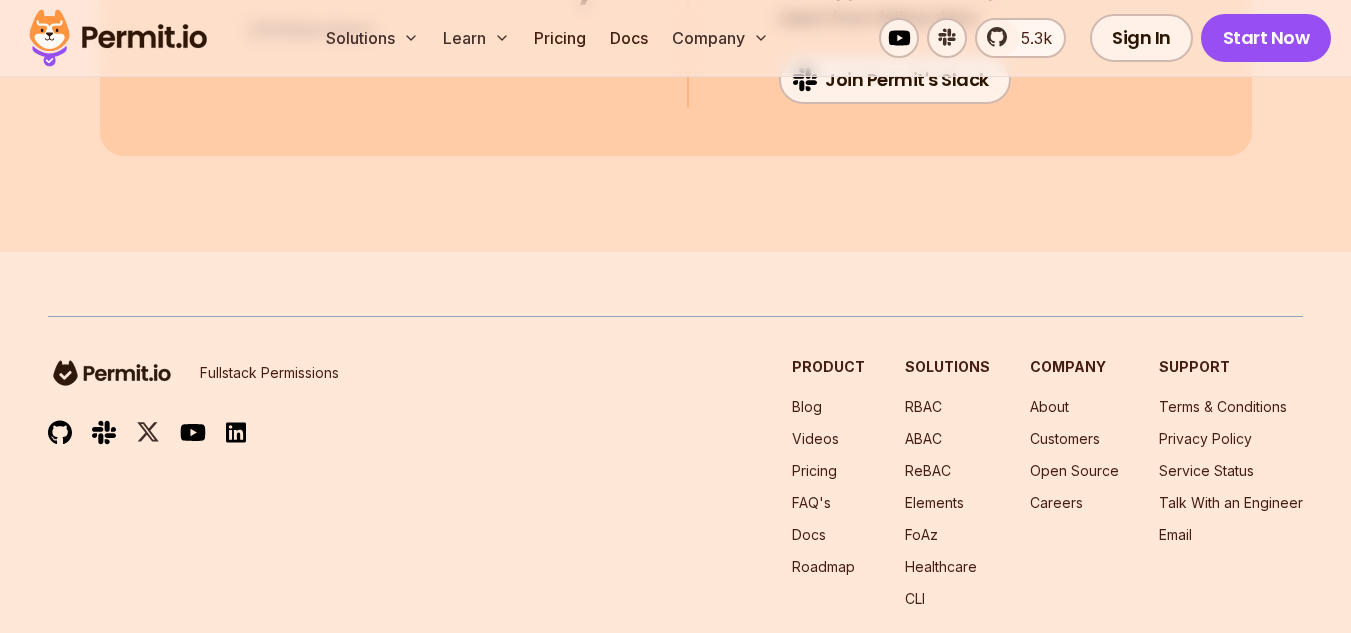 scroll, scrollTop: 23000, scrollLeft: 0, axis: vertical 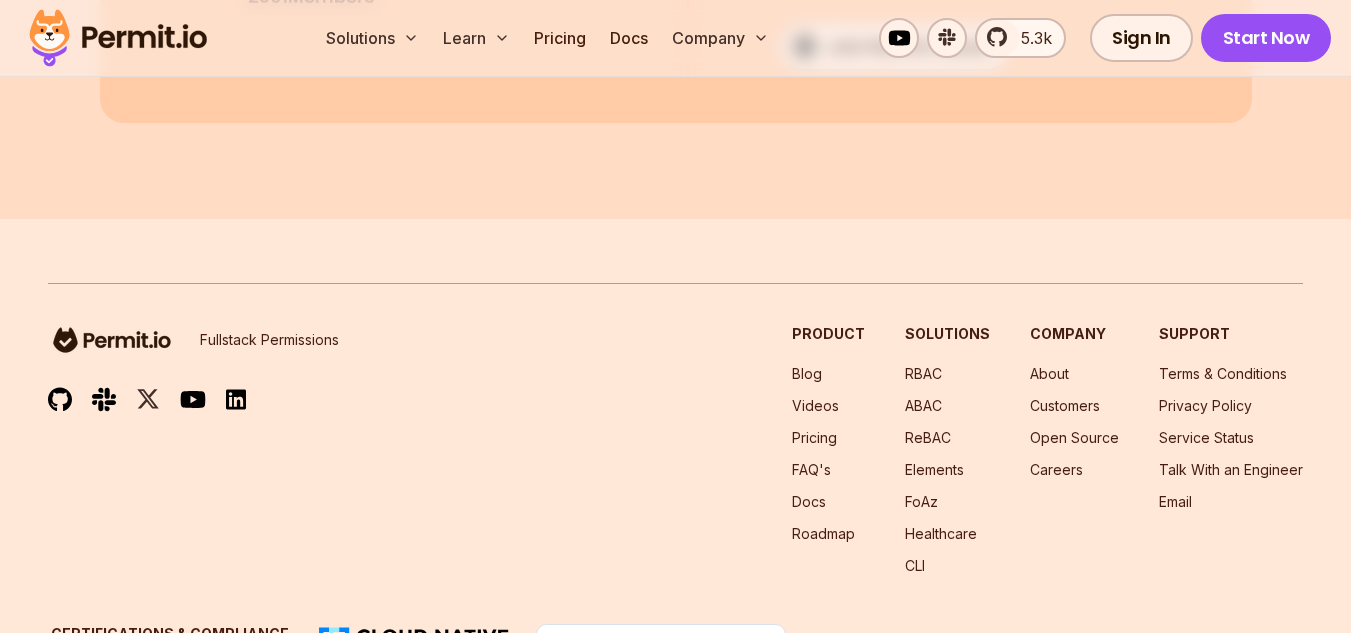 click at bounding box center [525, -2470] 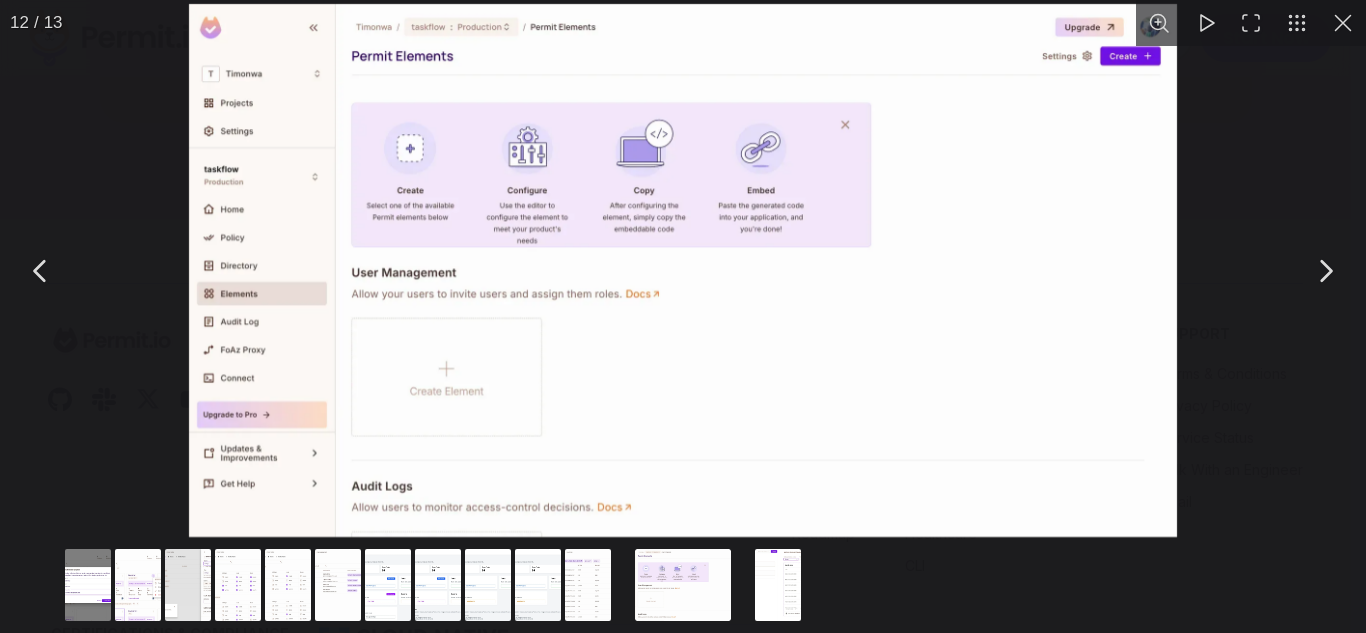 click at bounding box center (41, 271) 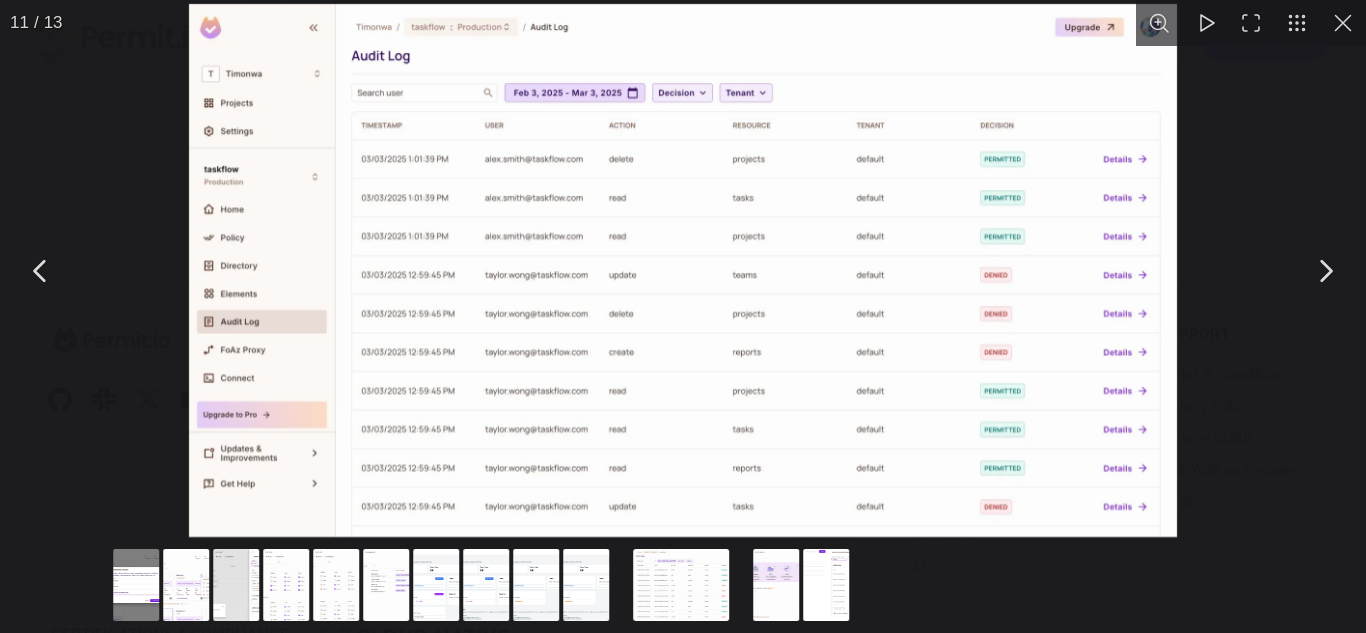 click at bounding box center [41, 271] 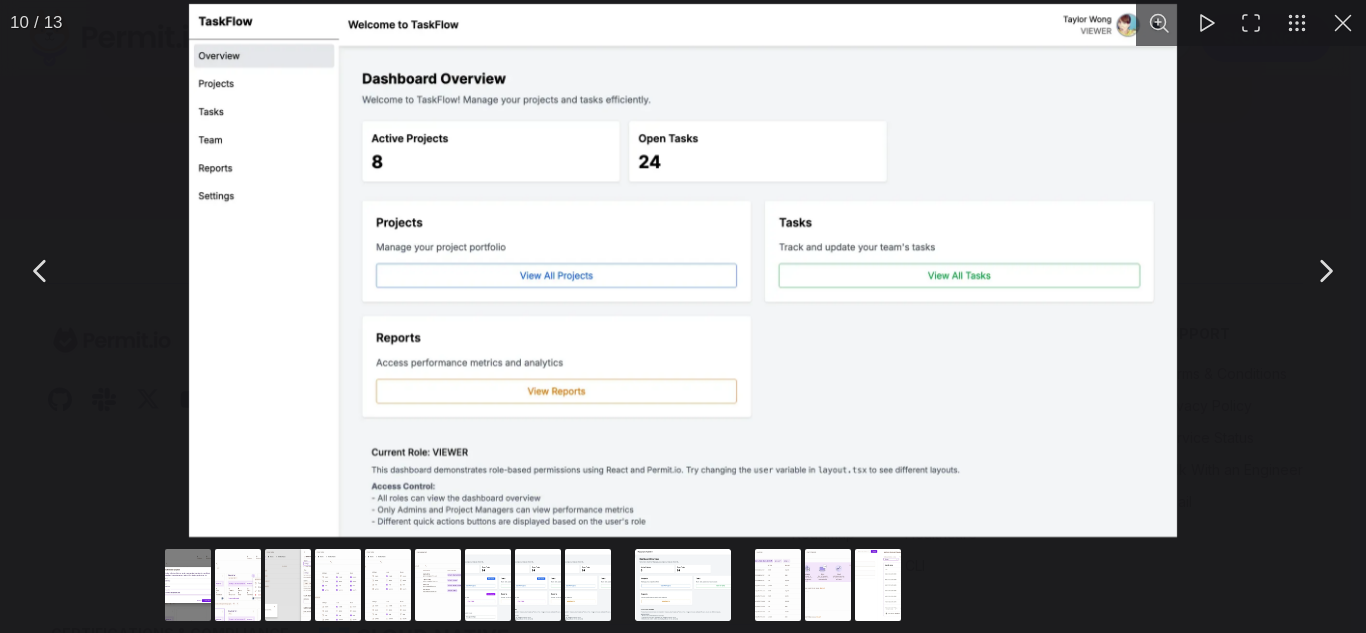 click at bounding box center [1343, 23] 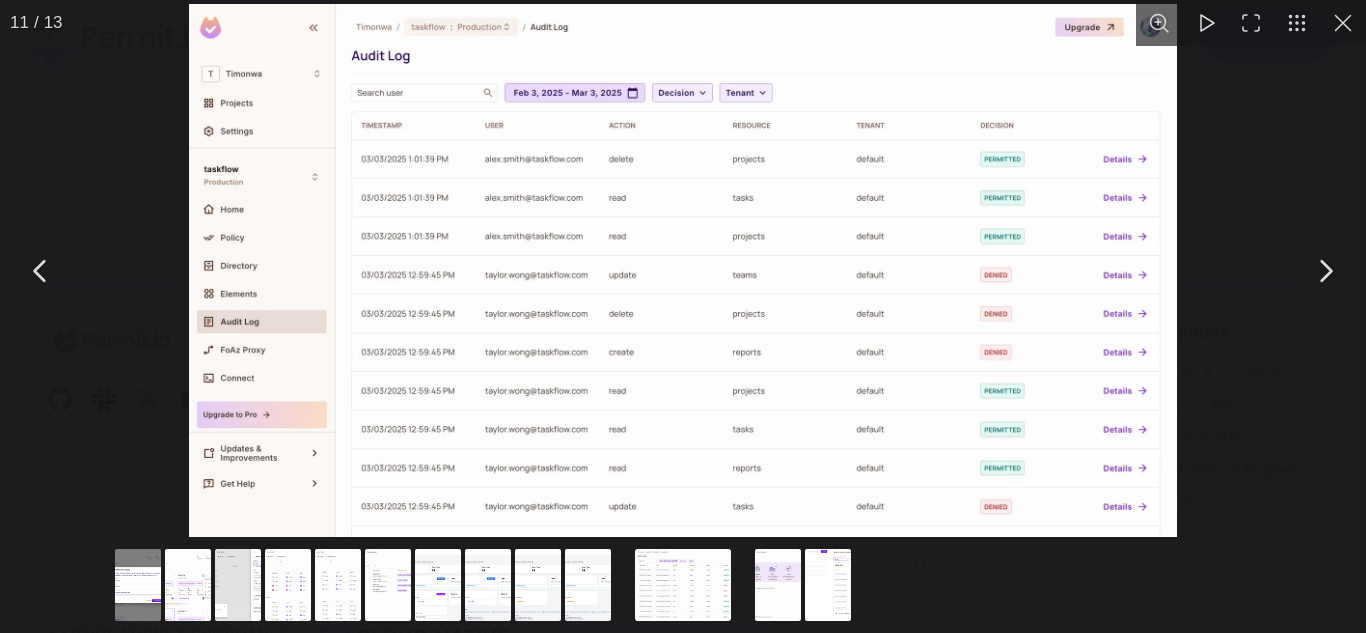 click at bounding box center [1343, 23] 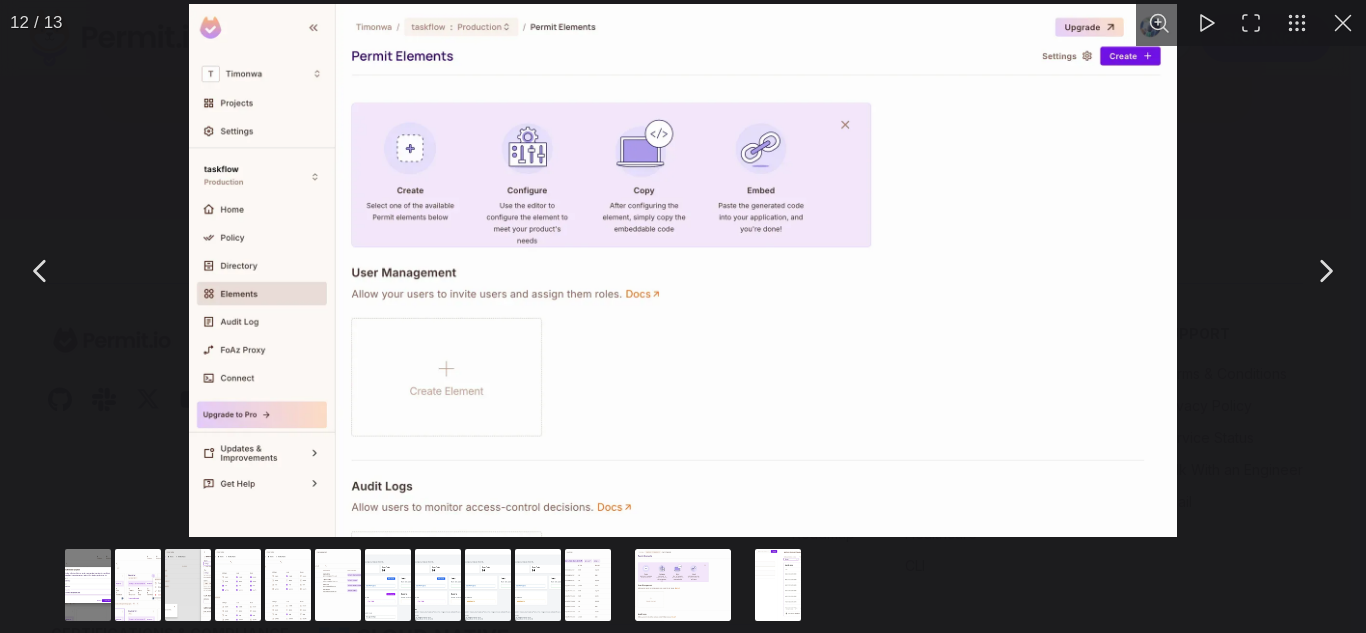 click at bounding box center (1343, 23) 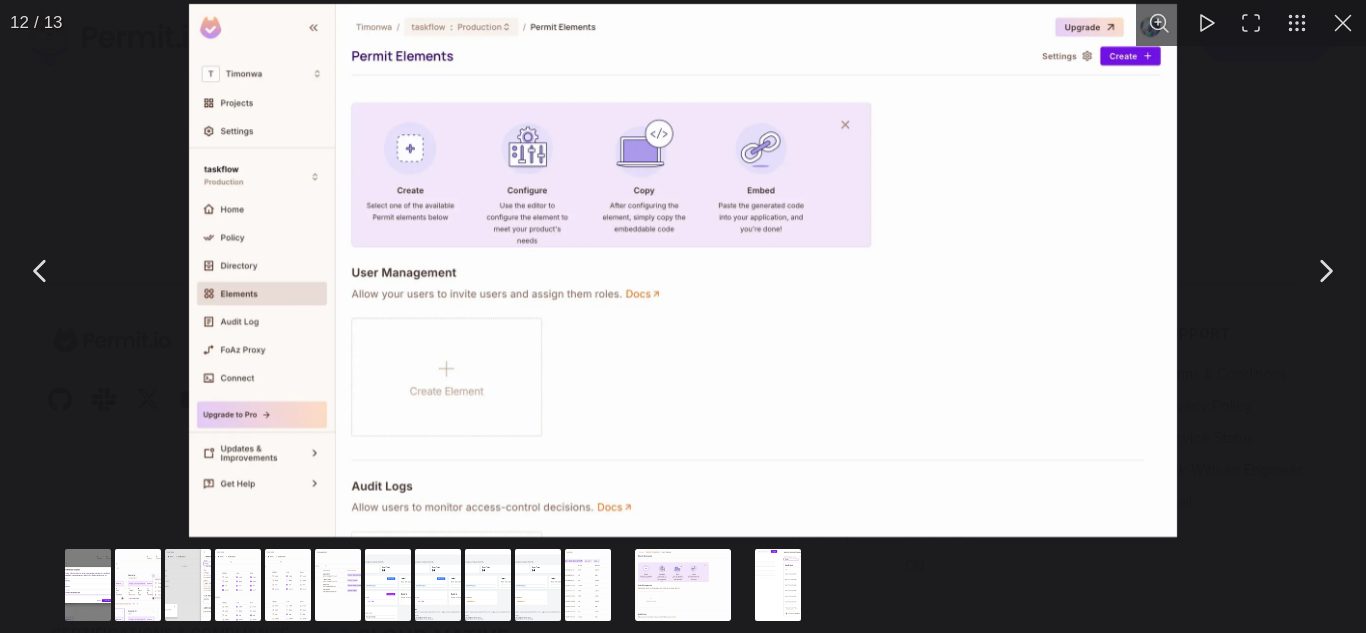 click at bounding box center (1325, 271) 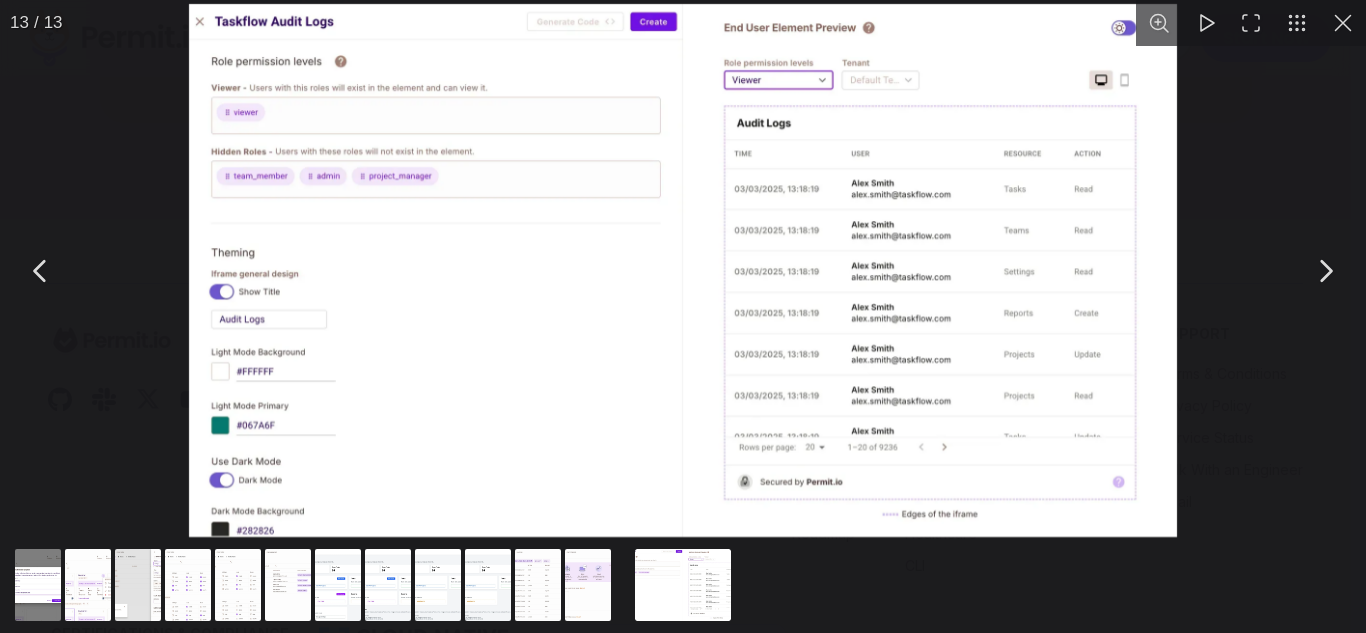 click at bounding box center (1343, 23) 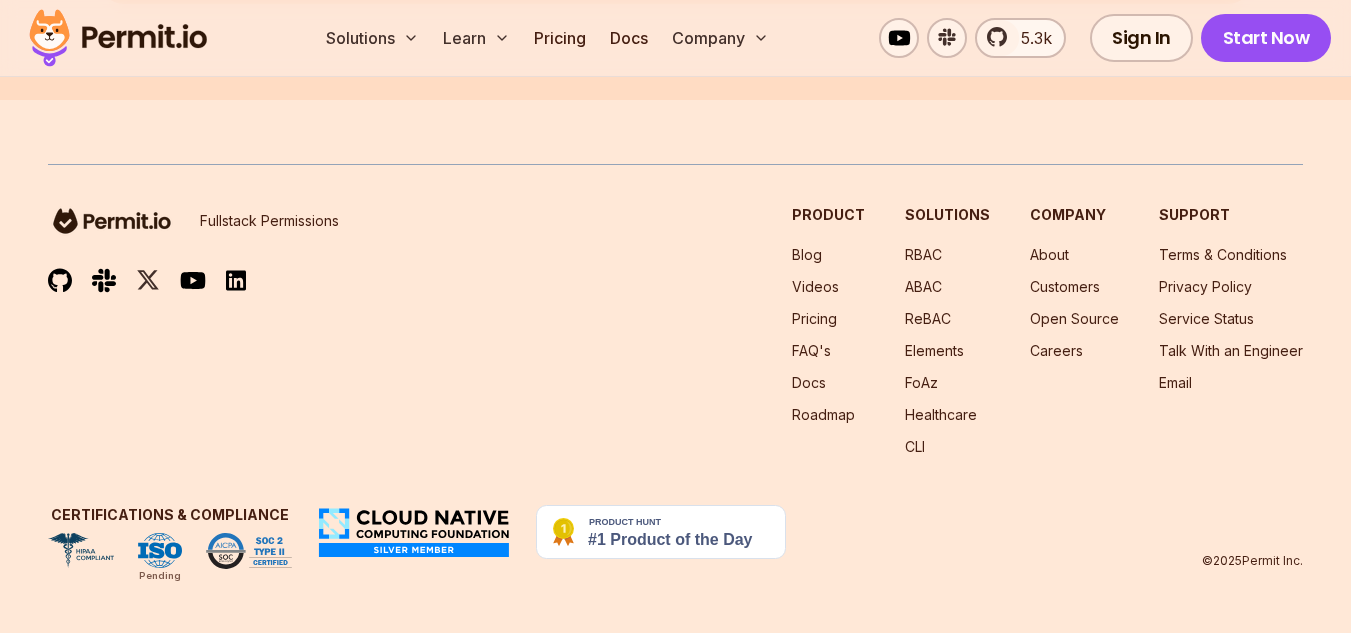 scroll, scrollTop: 24200, scrollLeft: 0, axis: vertical 